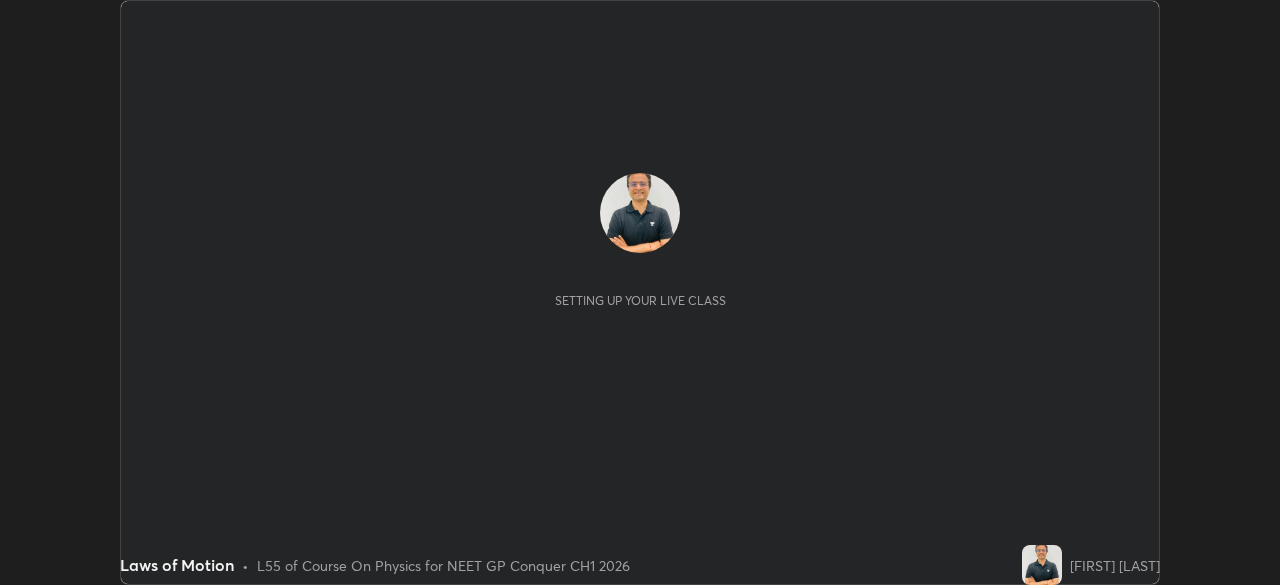 scroll, scrollTop: 0, scrollLeft: 0, axis: both 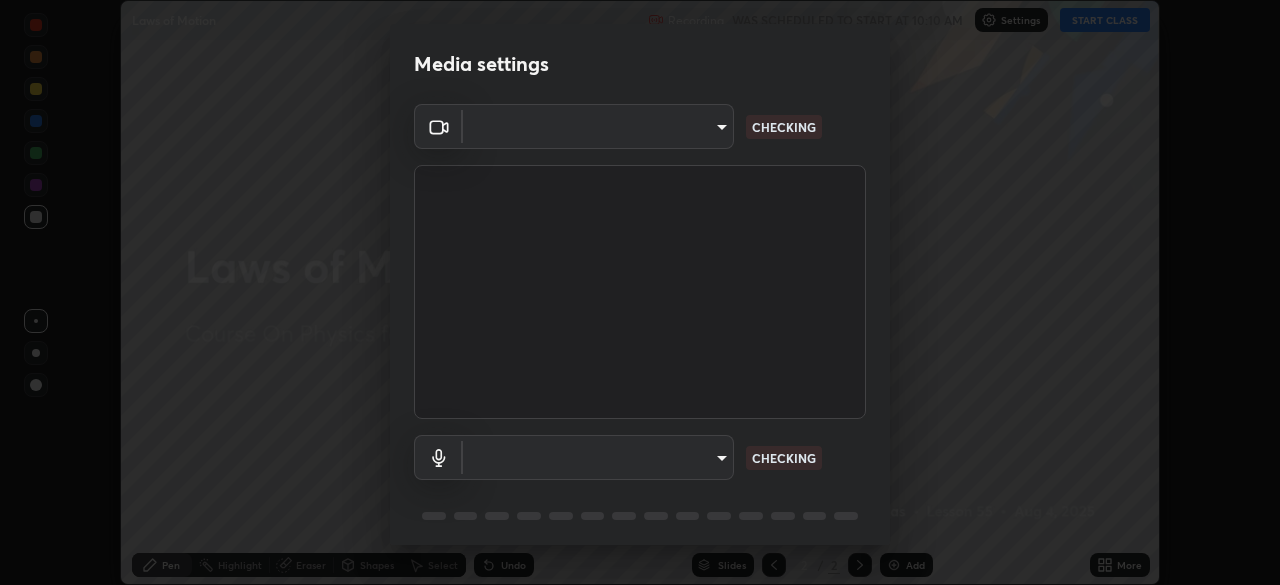 type on "8ba57ba392a6d77700fca5ad0914a887343323b49ef99d11197e5626948f7ea5" 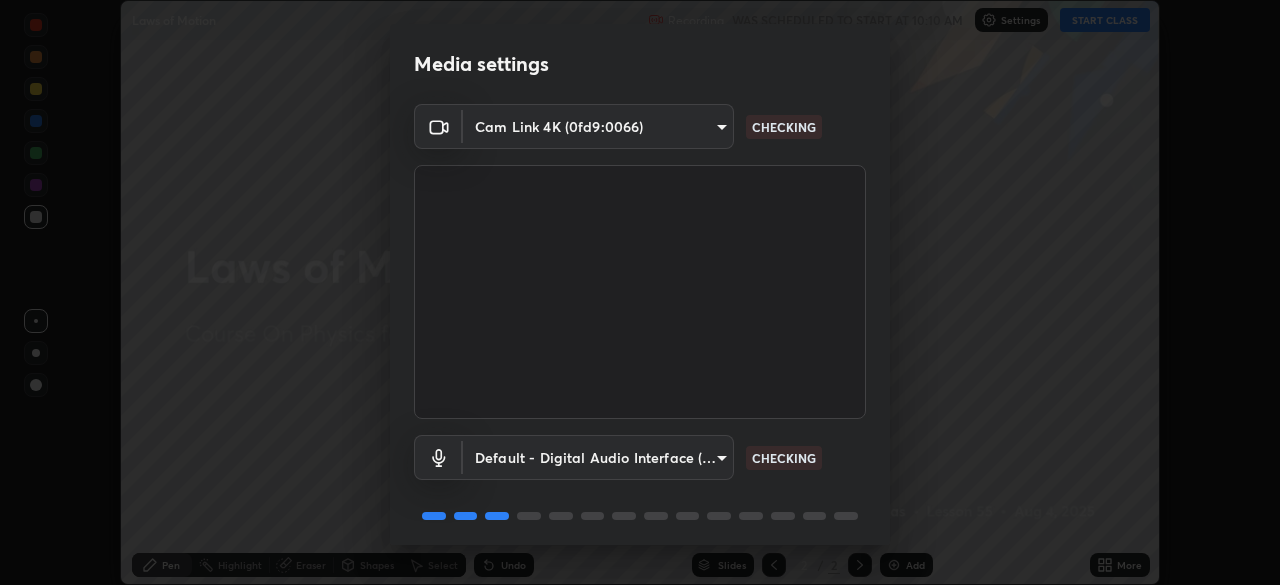 scroll, scrollTop: 71, scrollLeft: 0, axis: vertical 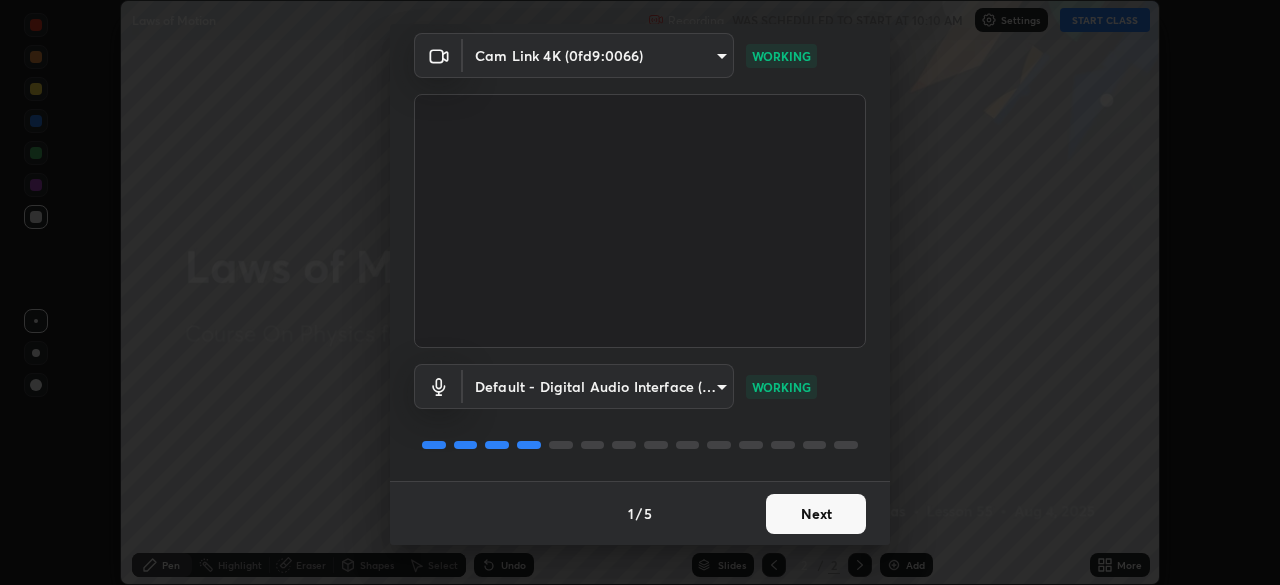 click on "Next" at bounding box center (816, 514) 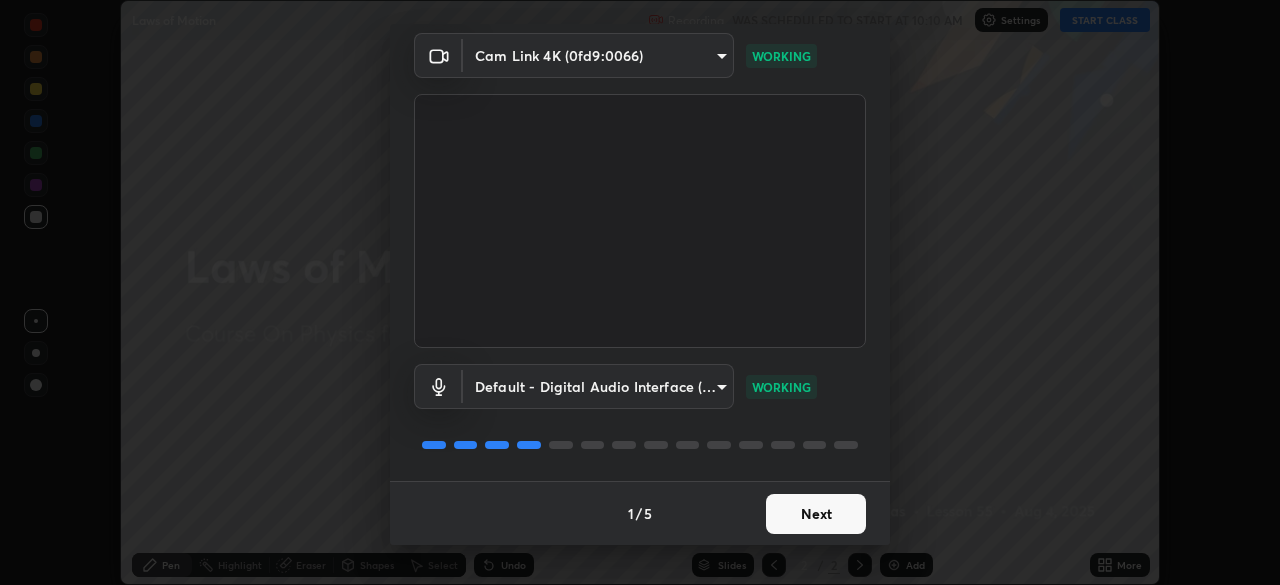 scroll, scrollTop: 0, scrollLeft: 0, axis: both 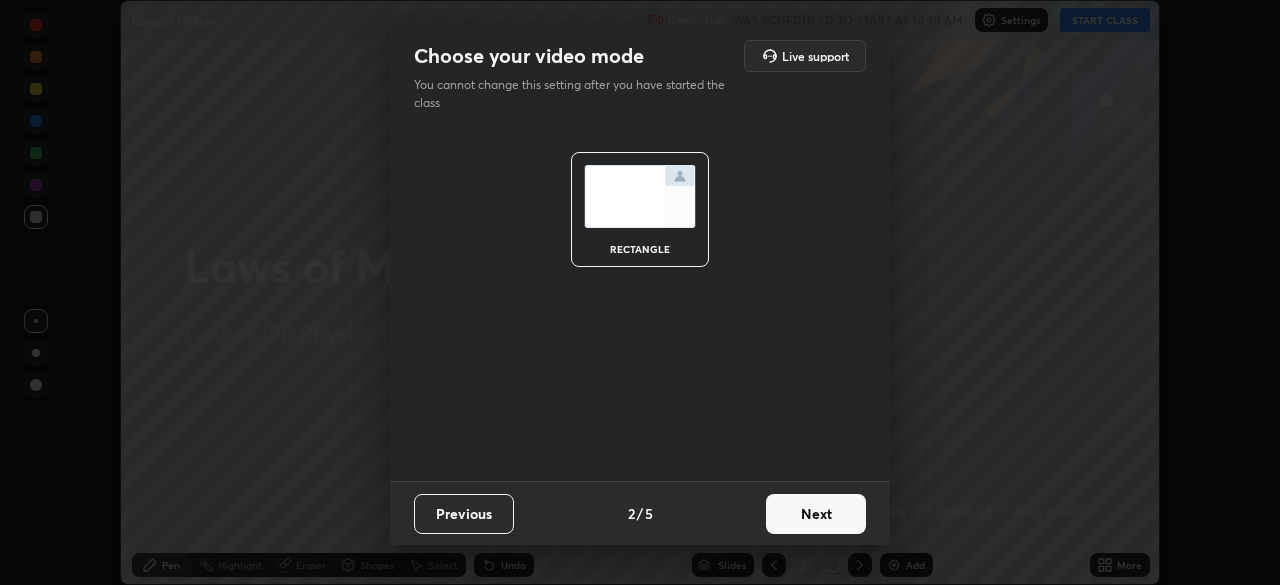 click on "Next" at bounding box center [816, 514] 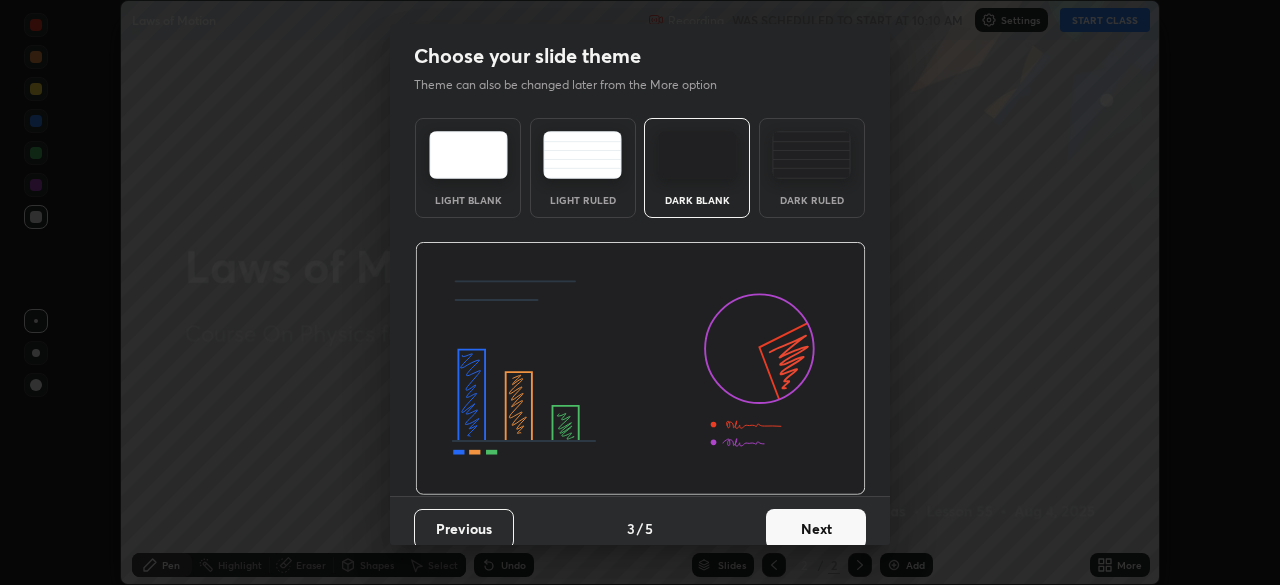click on "Next" at bounding box center (816, 529) 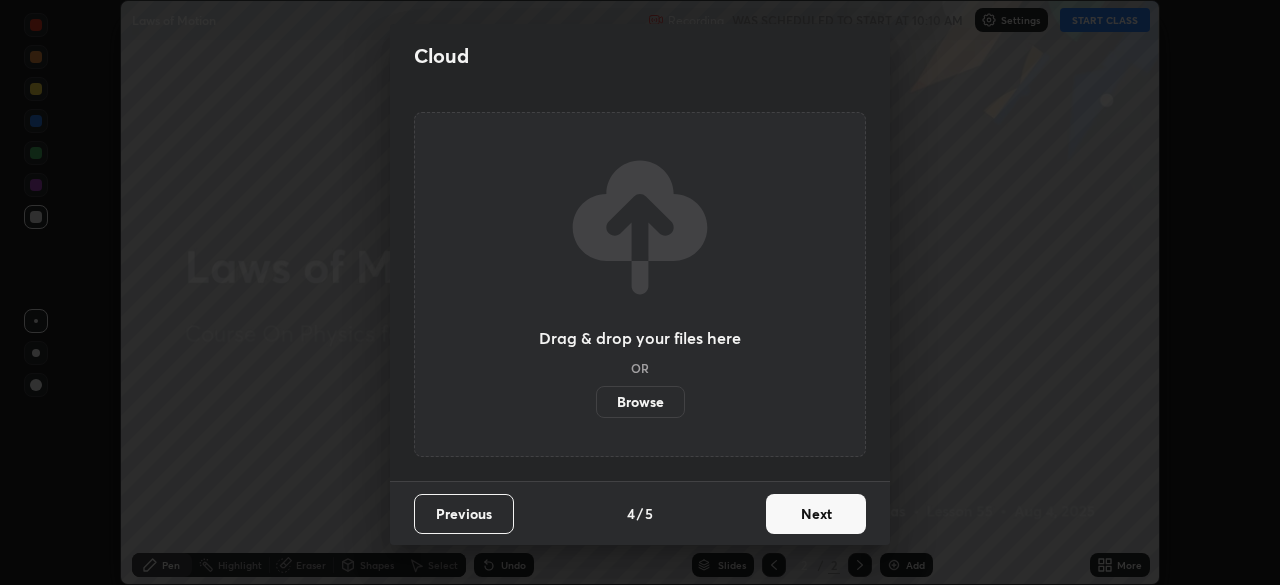 click on "Next" at bounding box center [816, 514] 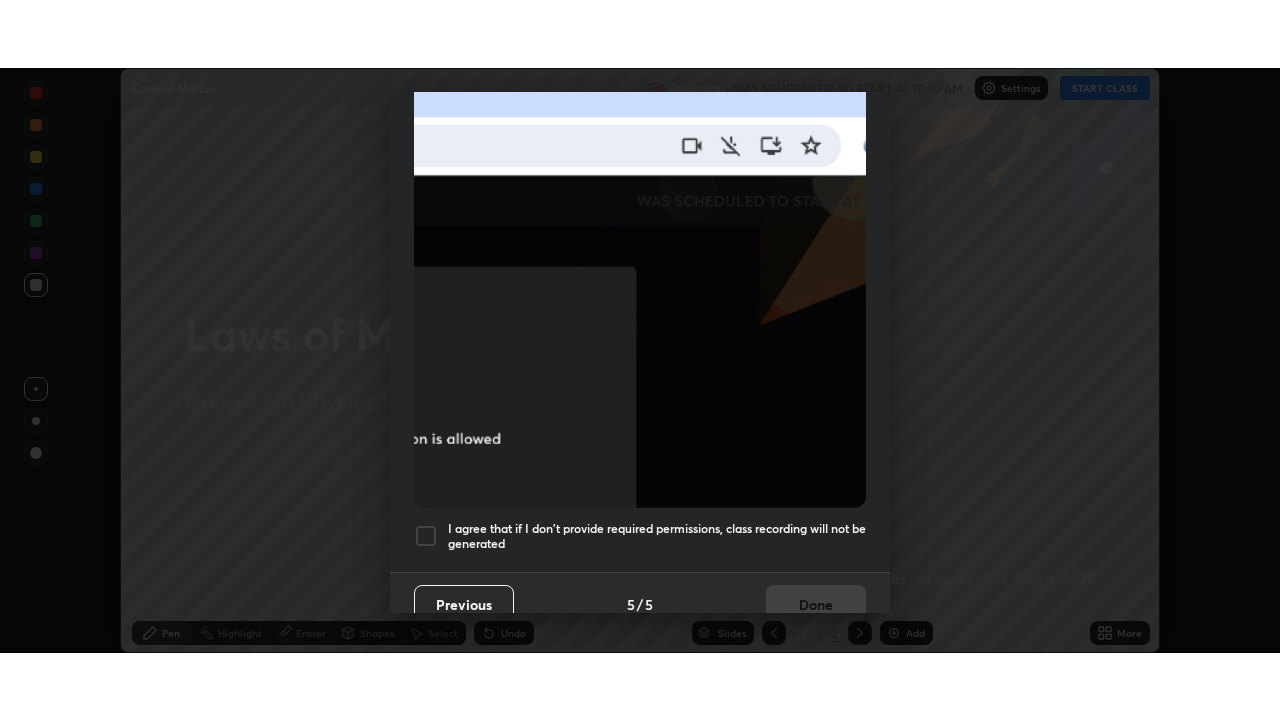 scroll, scrollTop: 479, scrollLeft: 0, axis: vertical 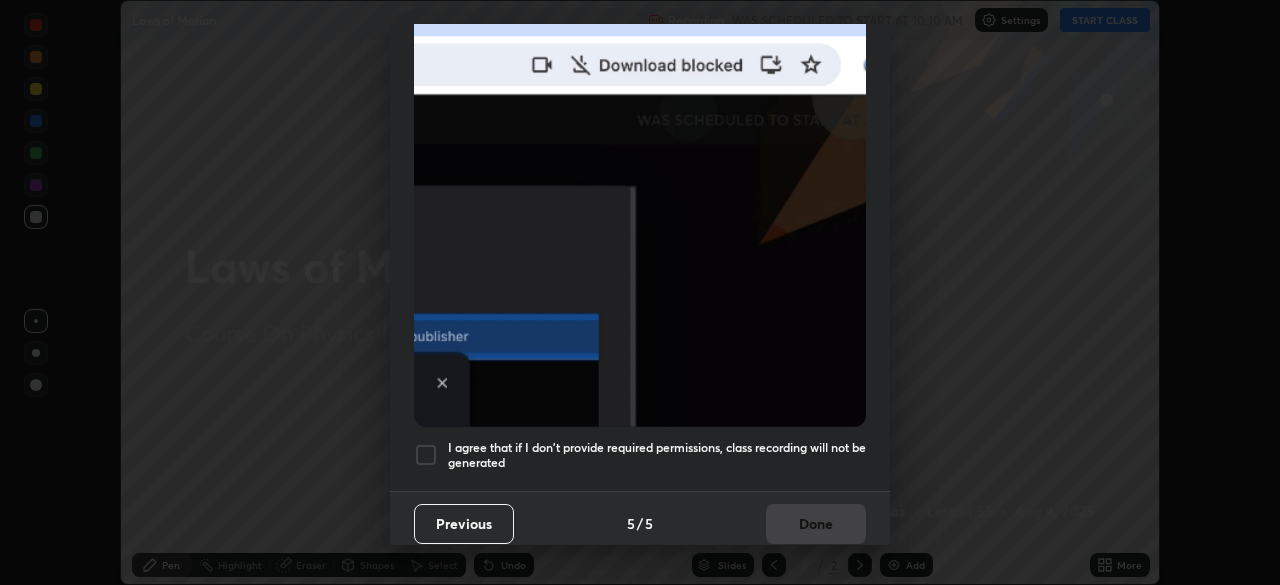 click at bounding box center (426, 455) 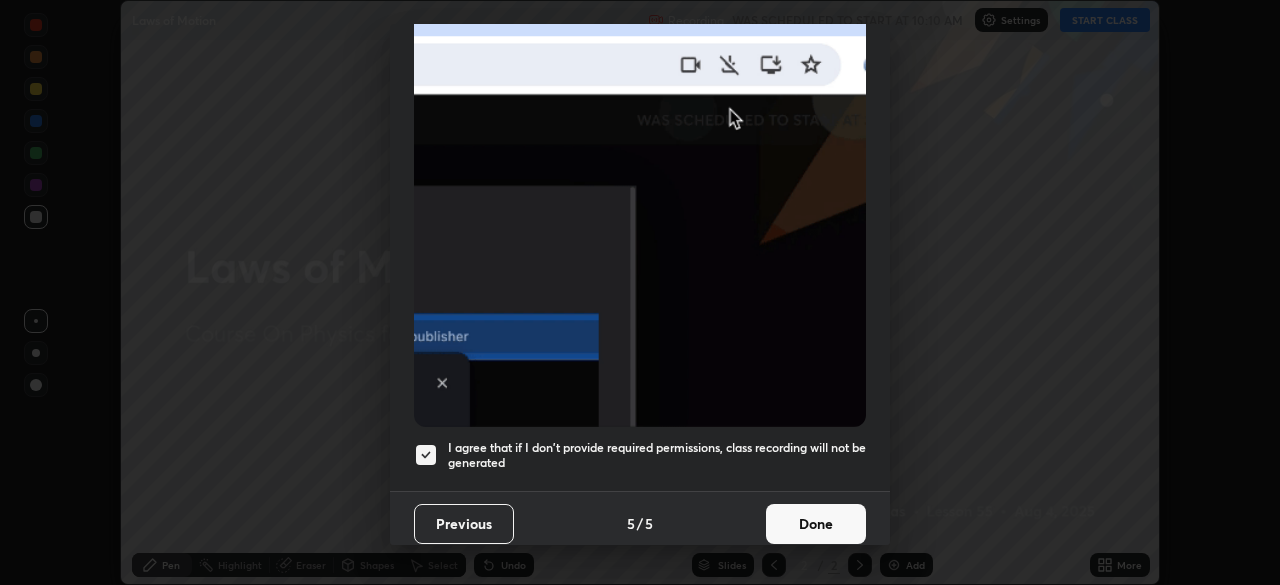 click on "Done" at bounding box center [816, 524] 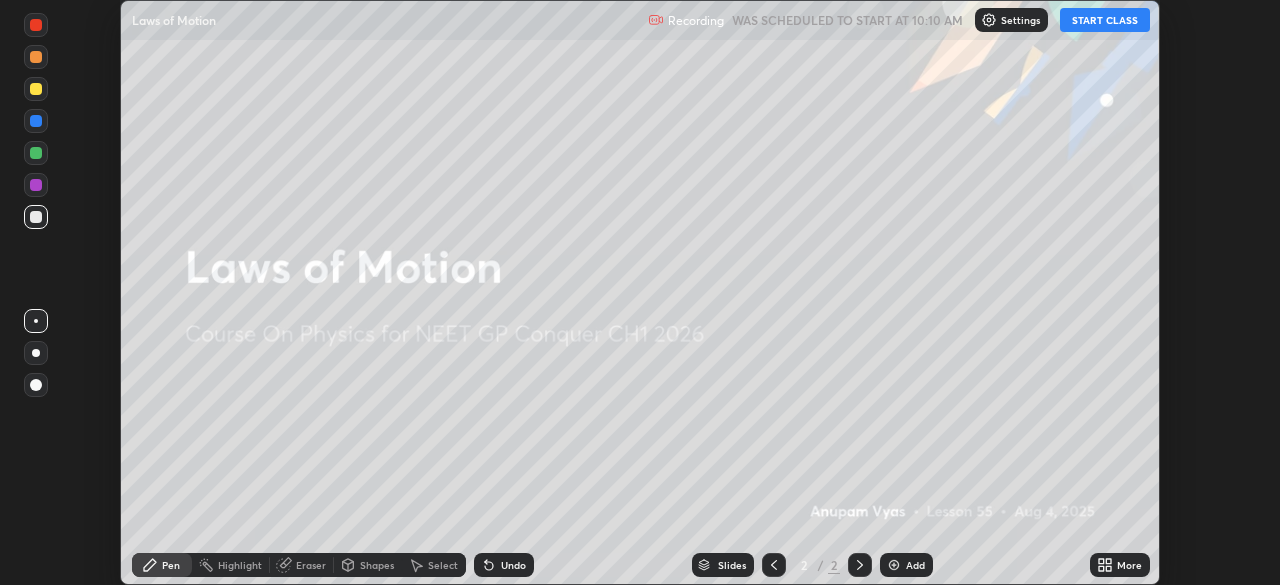 click on "START CLASS" at bounding box center [1105, 20] 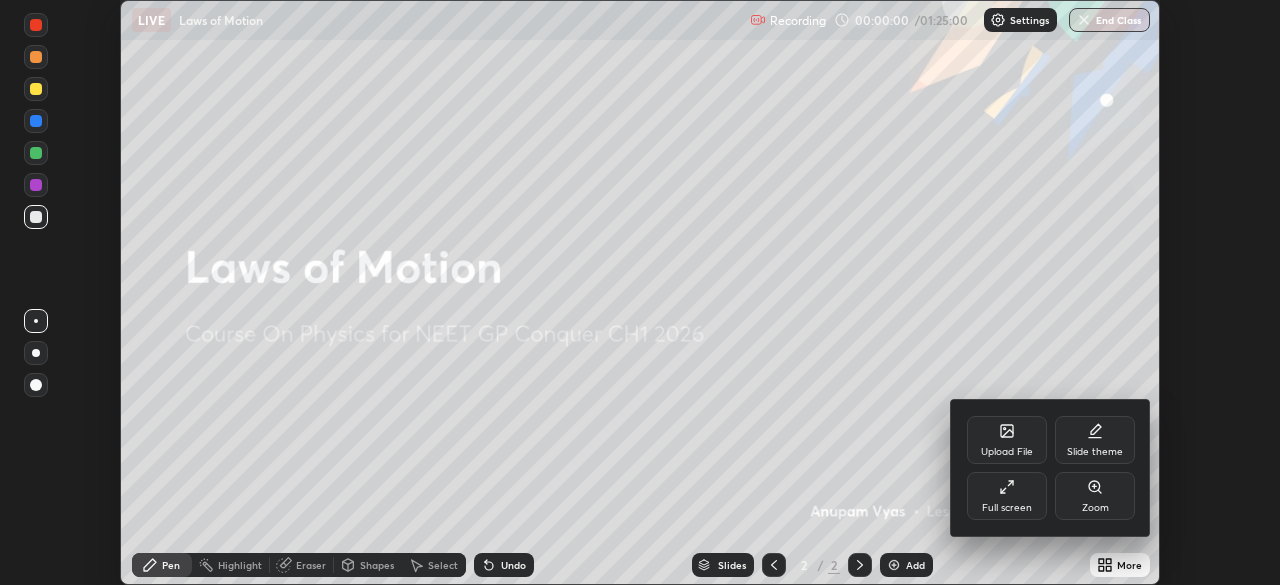click on "Full screen" at bounding box center (1007, 496) 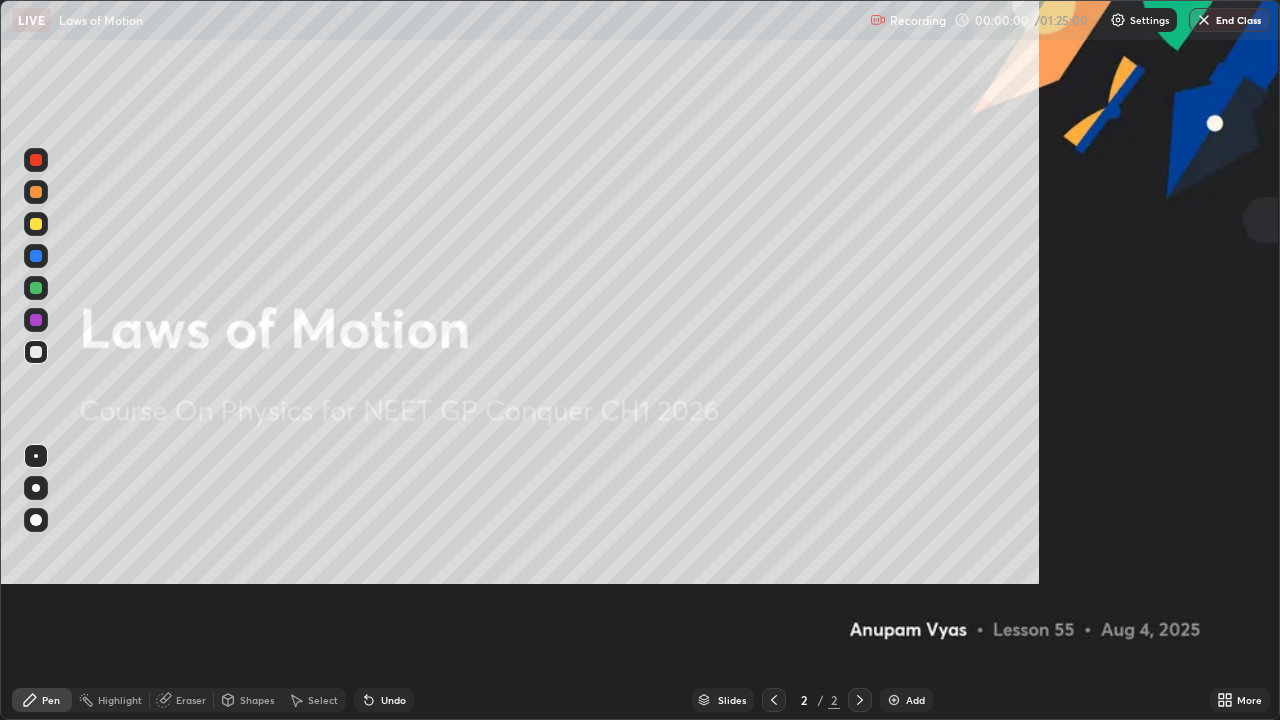 scroll, scrollTop: 99280, scrollLeft: 98720, axis: both 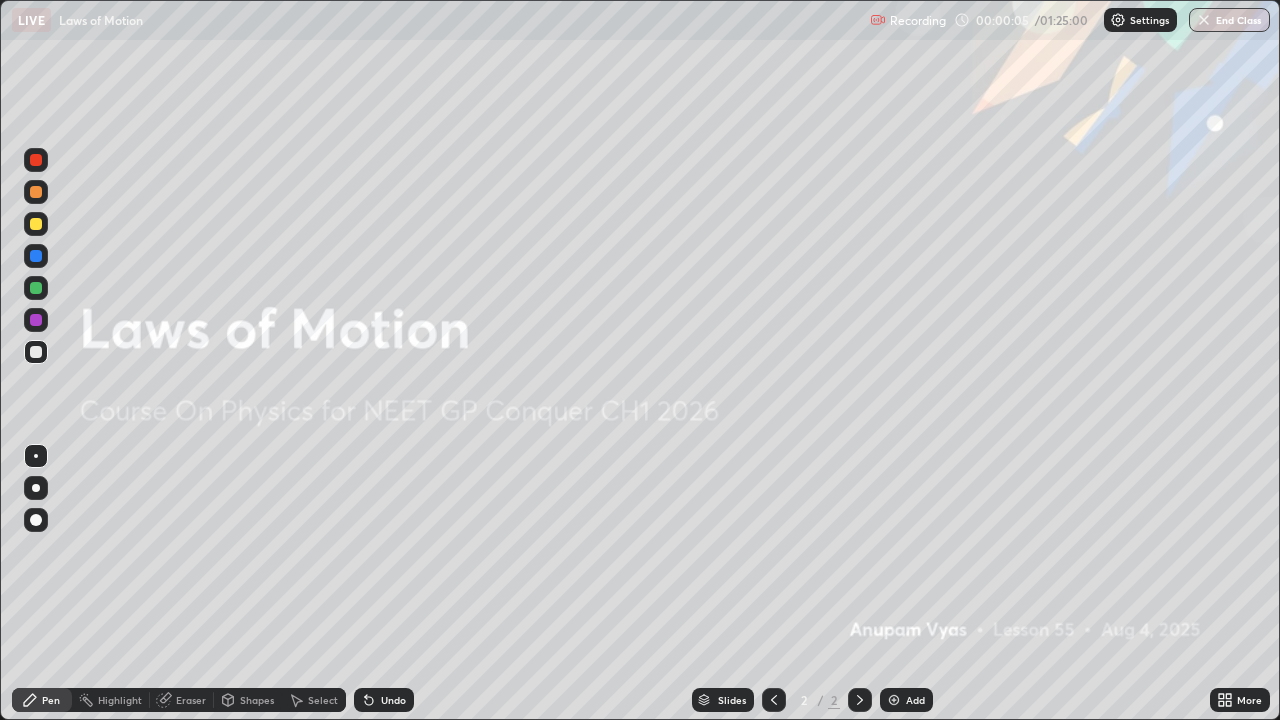 click at bounding box center [36, 488] 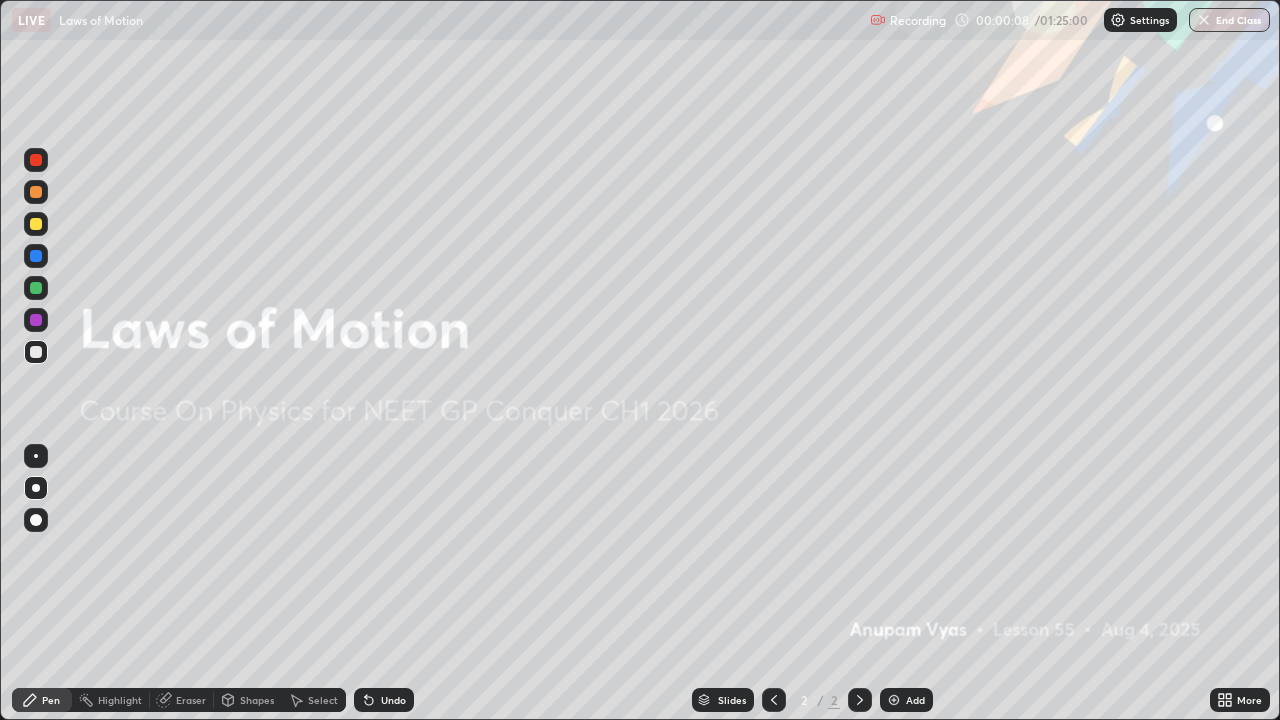 click on "Add" at bounding box center [906, 700] 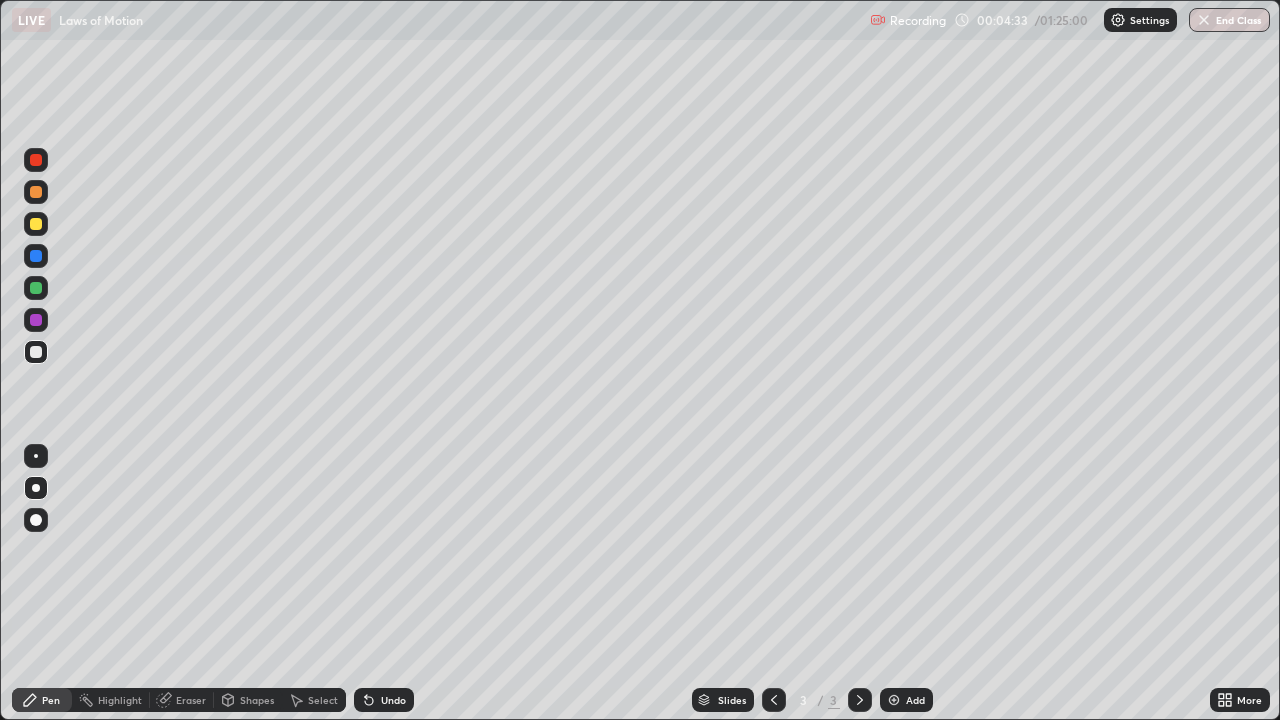 click at bounding box center [36, 320] 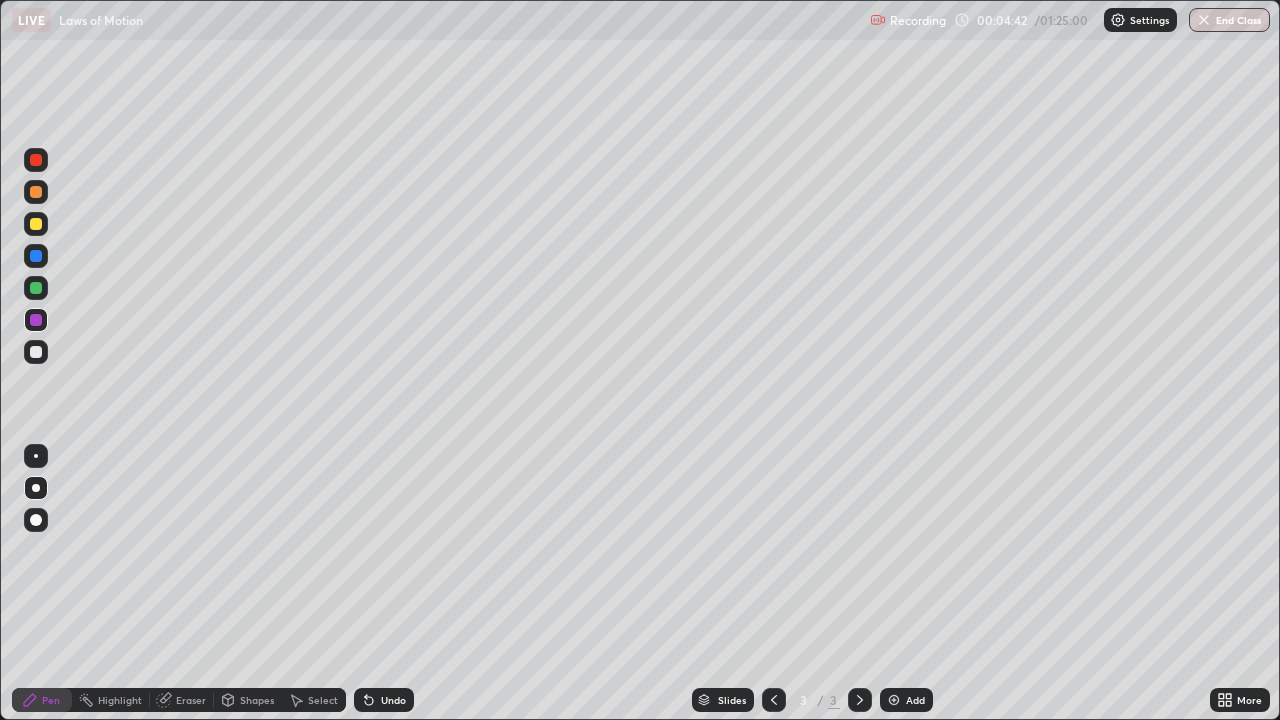 click at bounding box center (36, 352) 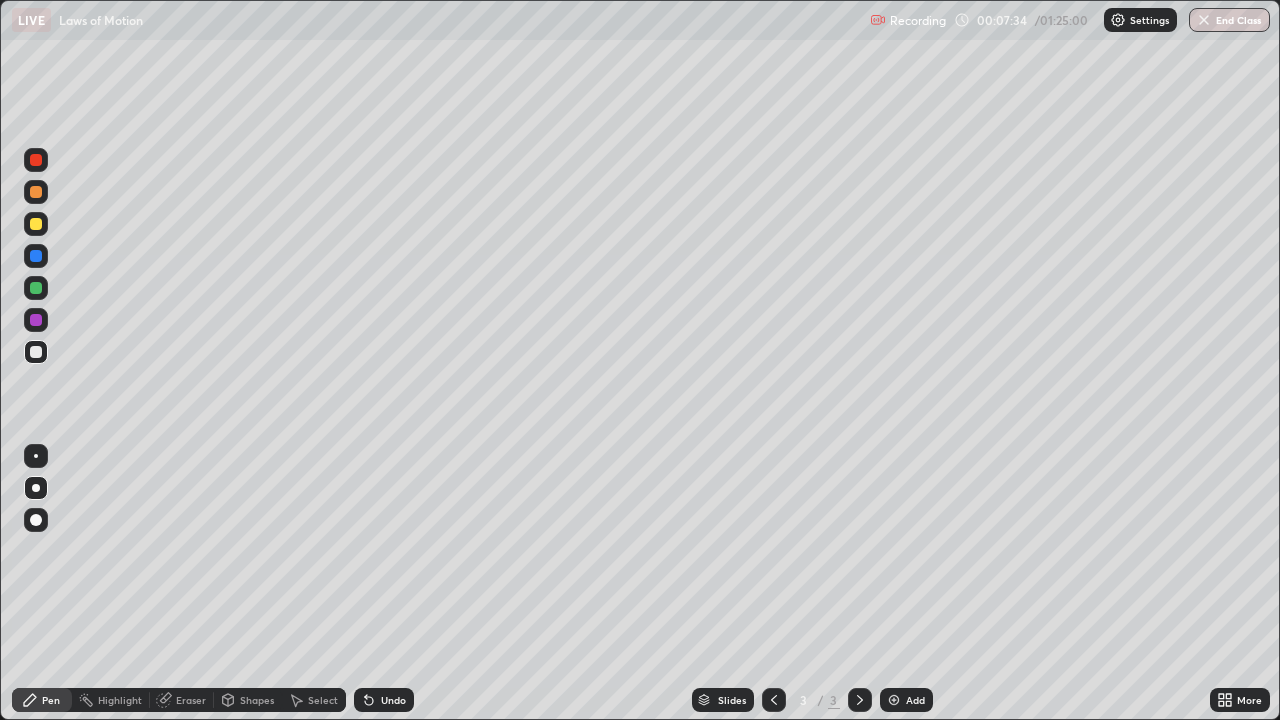 click on "Add" at bounding box center (906, 700) 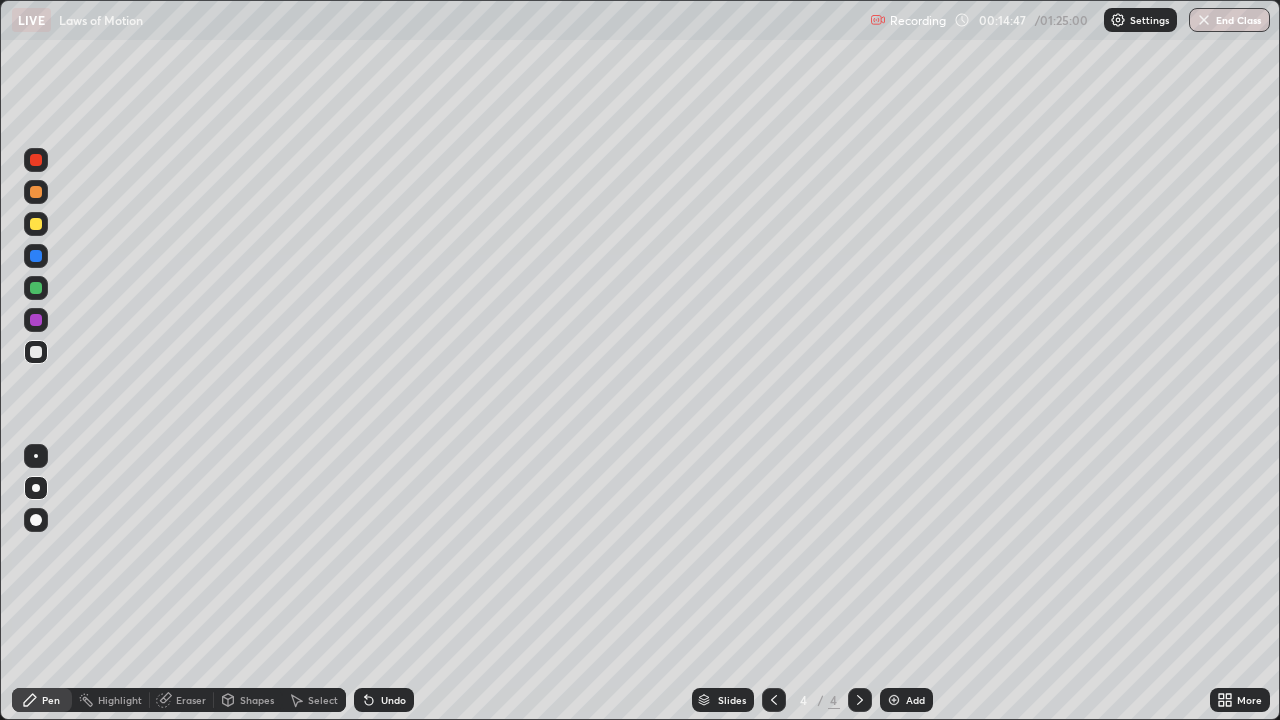 click 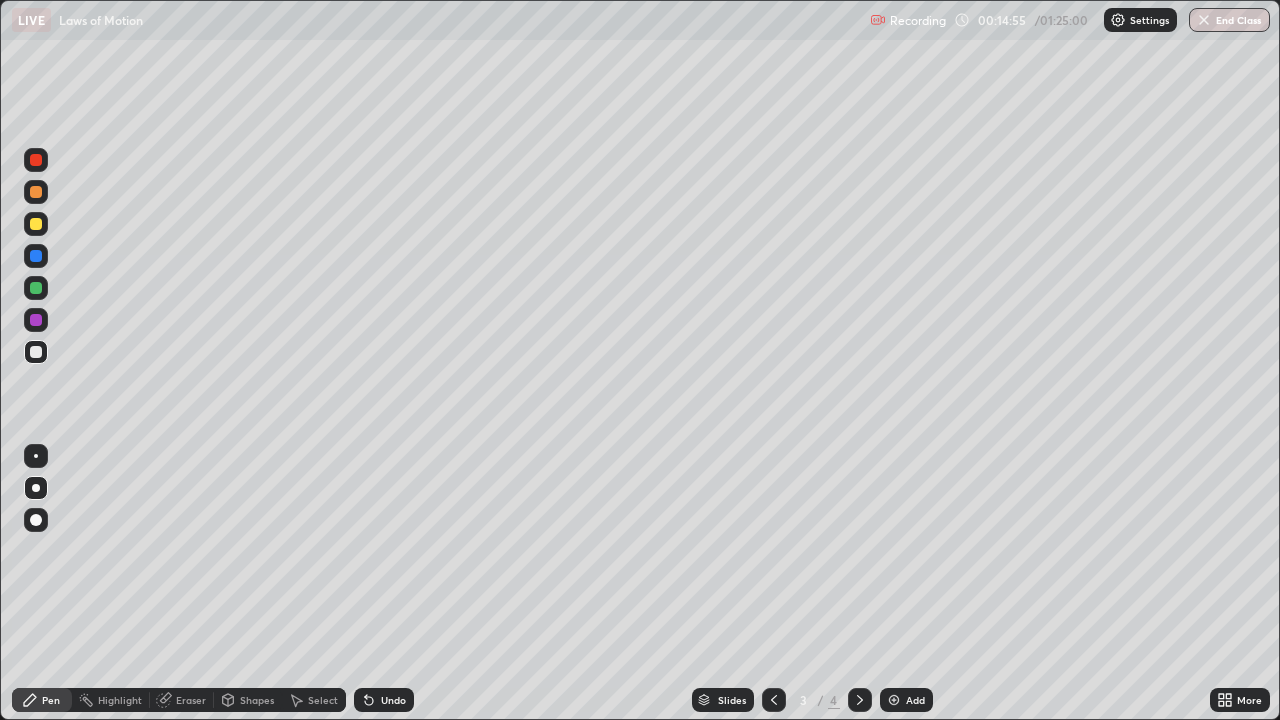 click 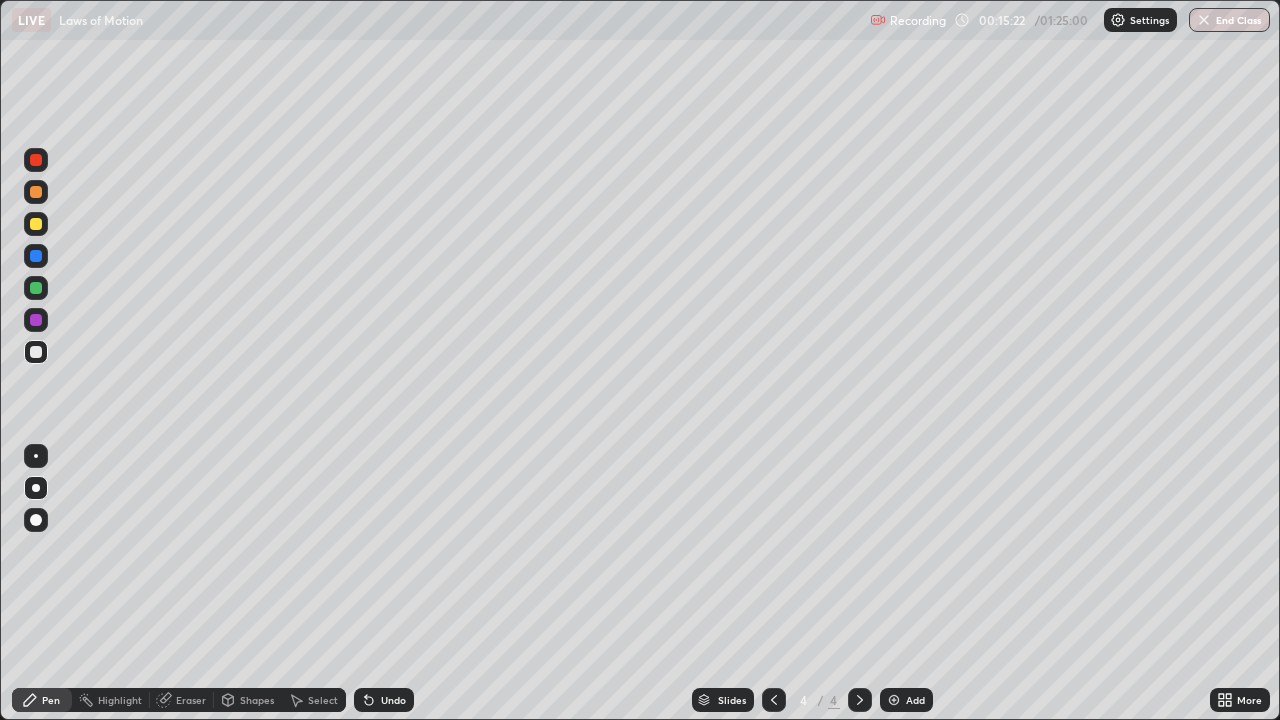 click 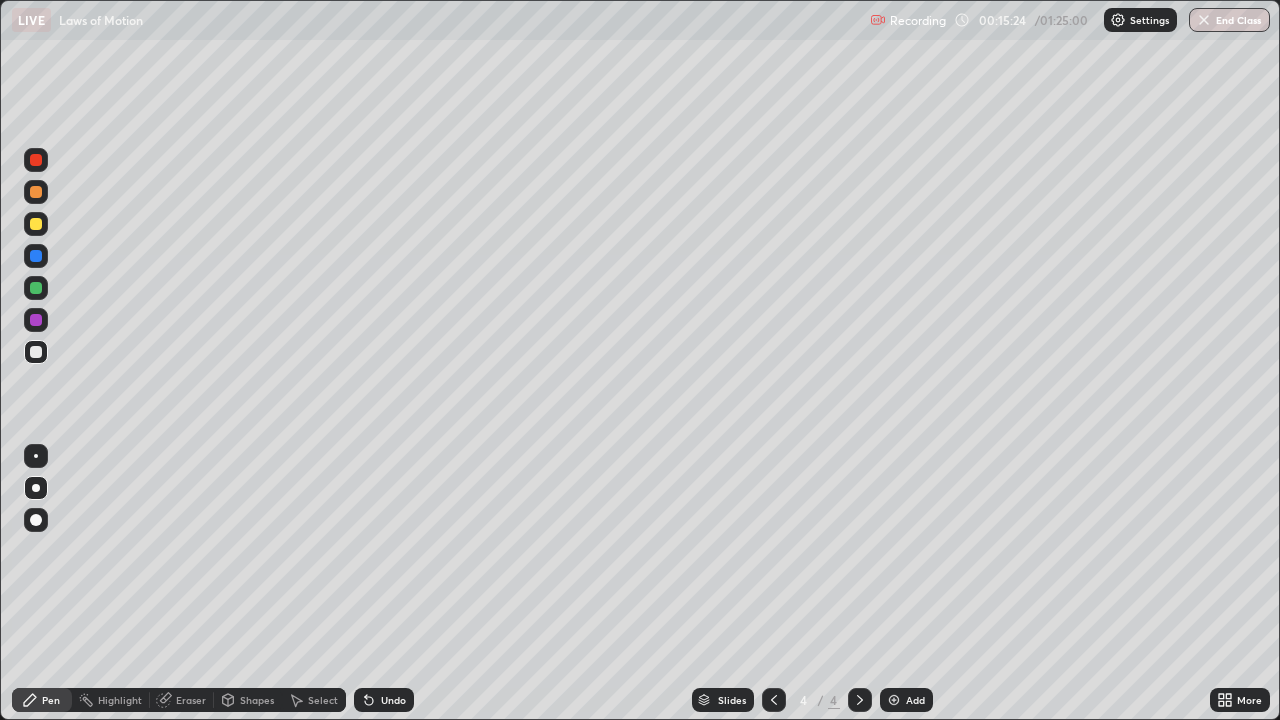 click on "Add" at bounding box center [906, 700] 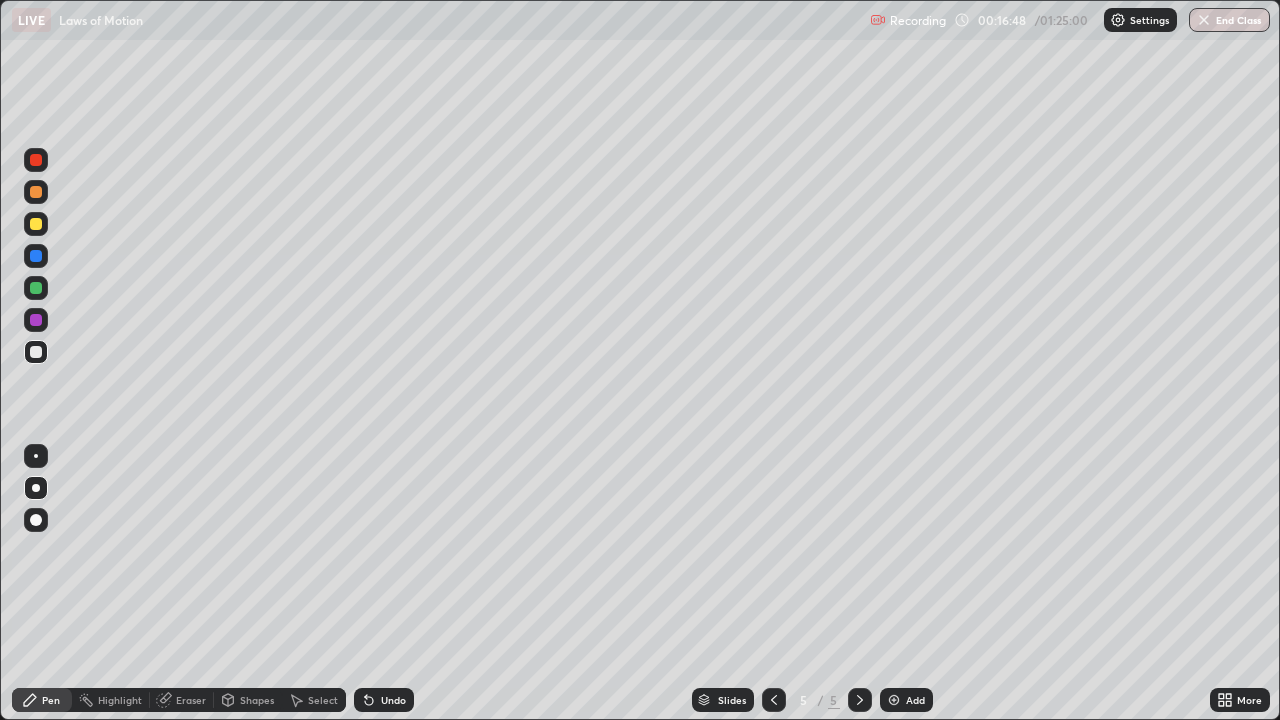 click on "Eraser" at bounding box center (191, 700) 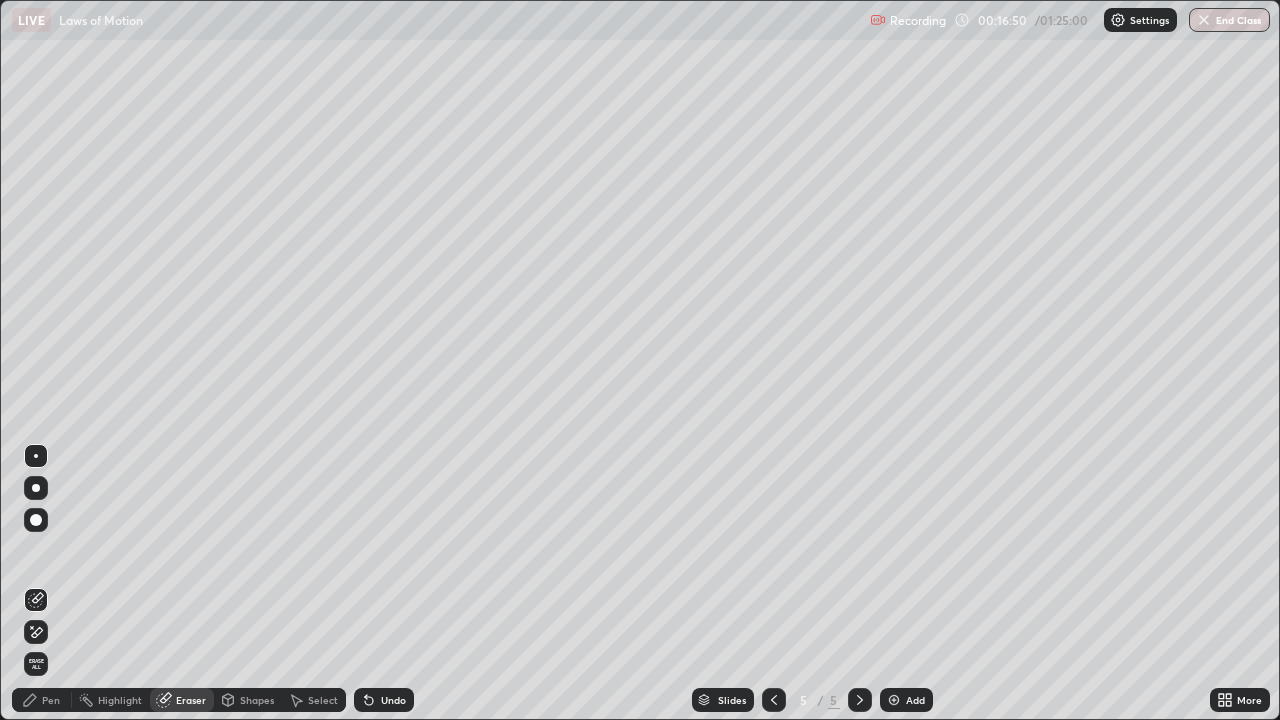 click on "Pen" at bounding box center (51, 700) 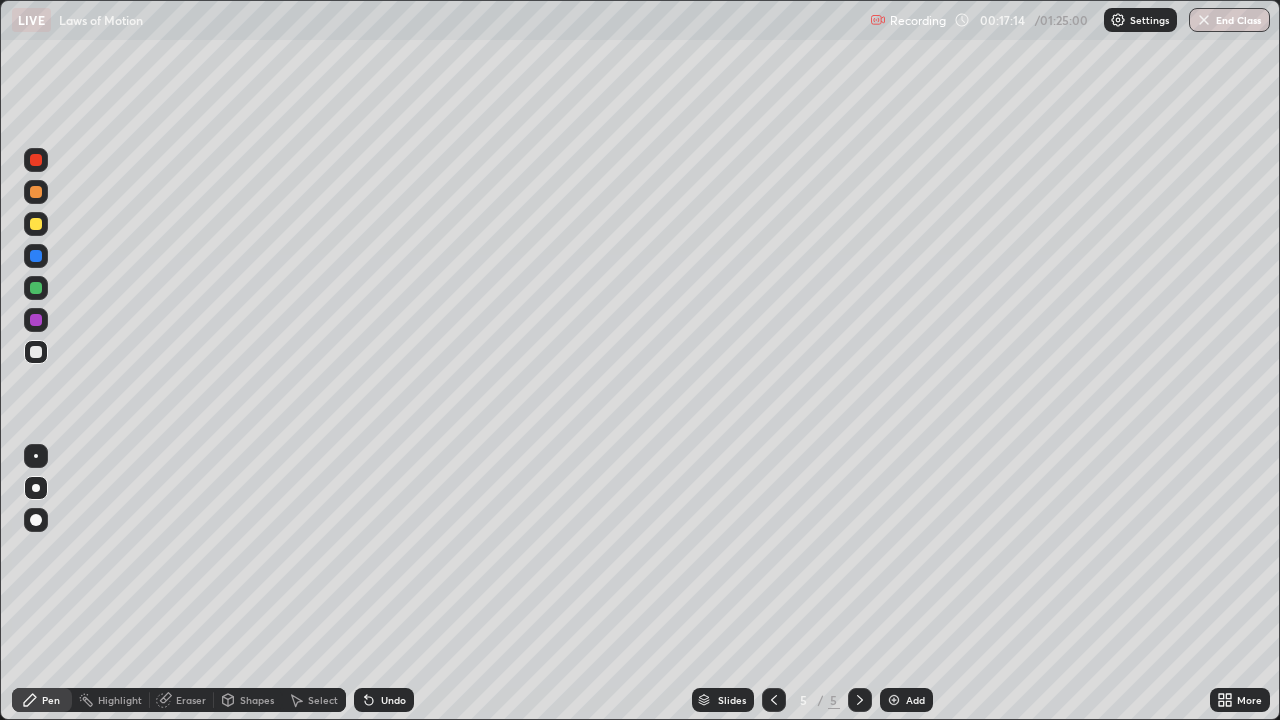 click 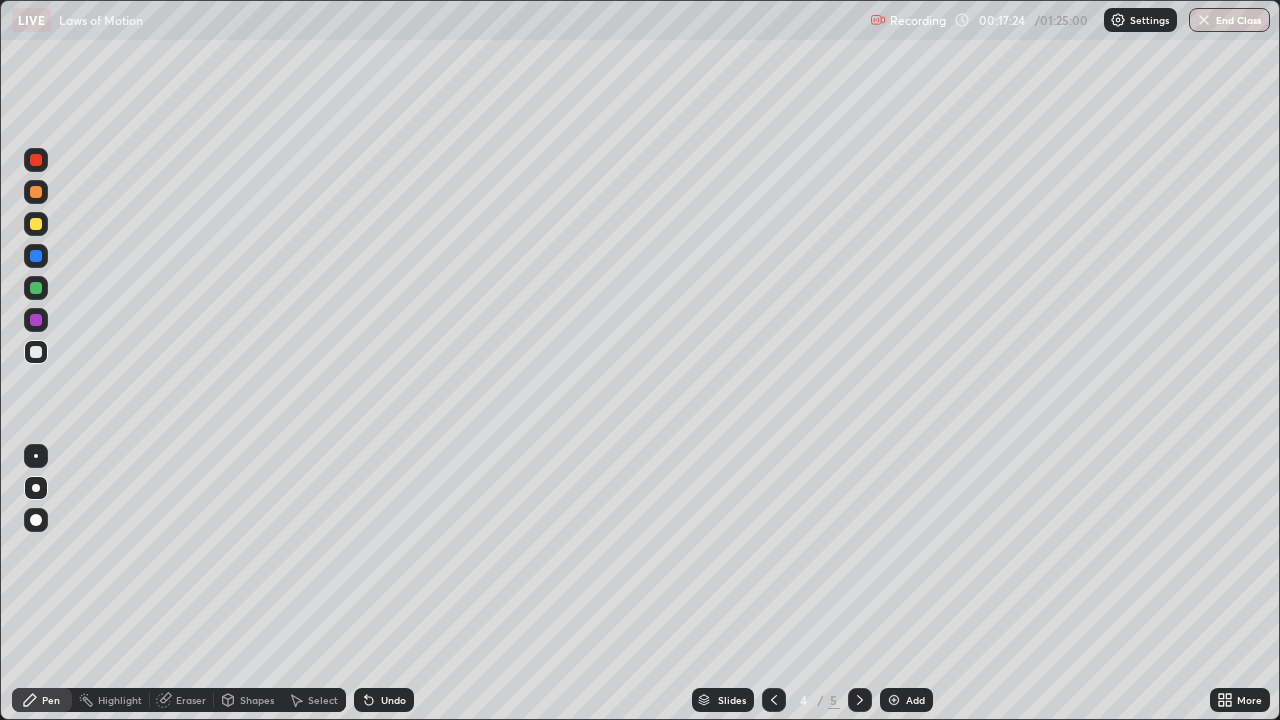 click 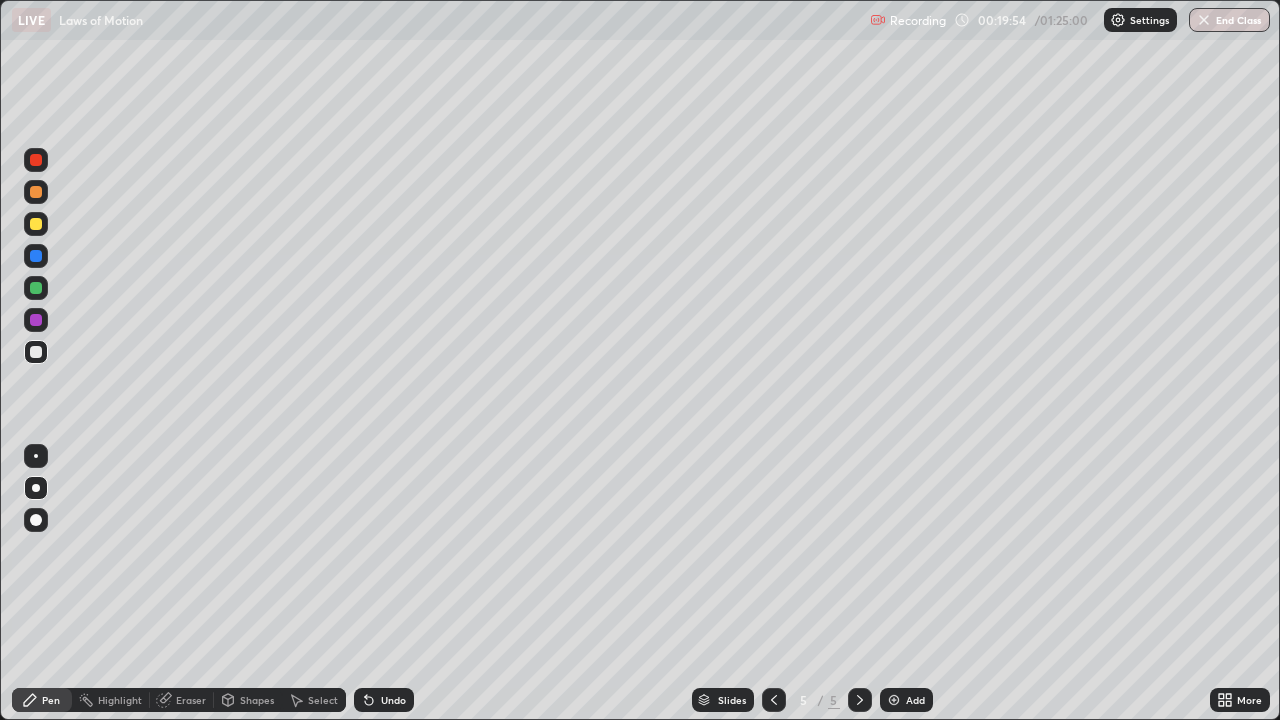 click on "Eraser" at bounding box center (191, 700) 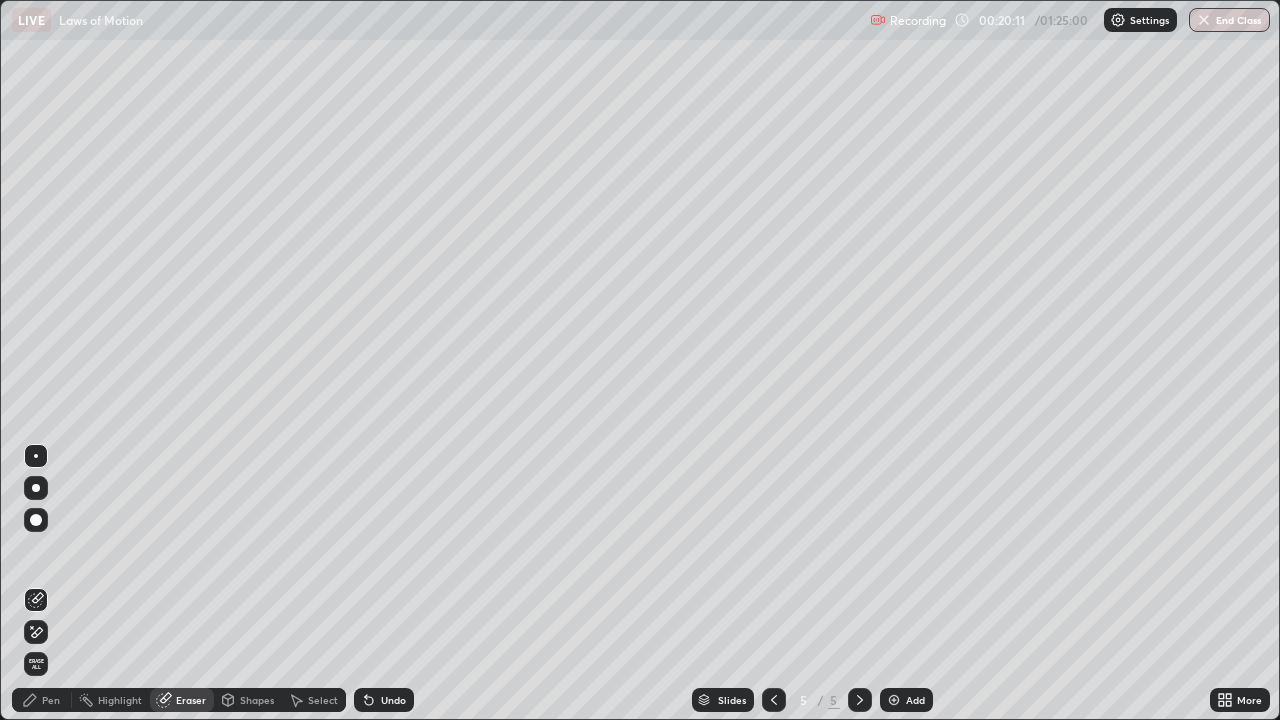 click on "Add" at bounding box center (915, 700) 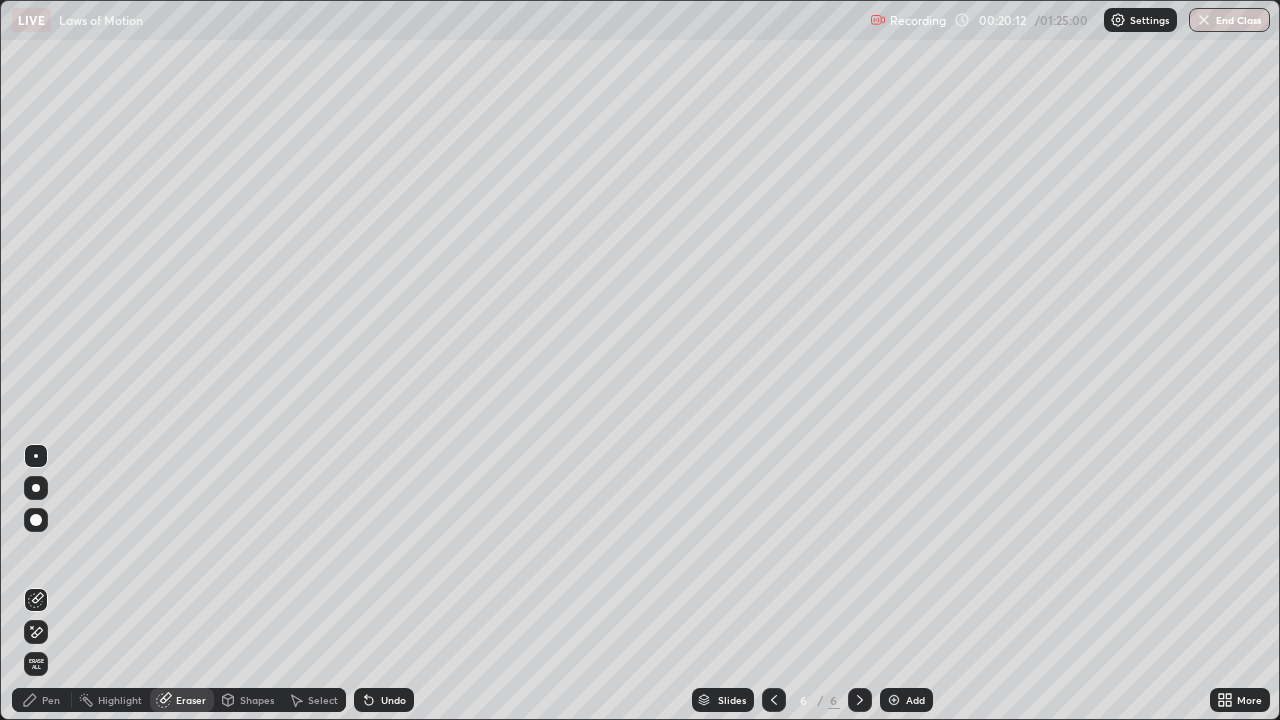 click on "Pen" at bounding box center [51, 700] 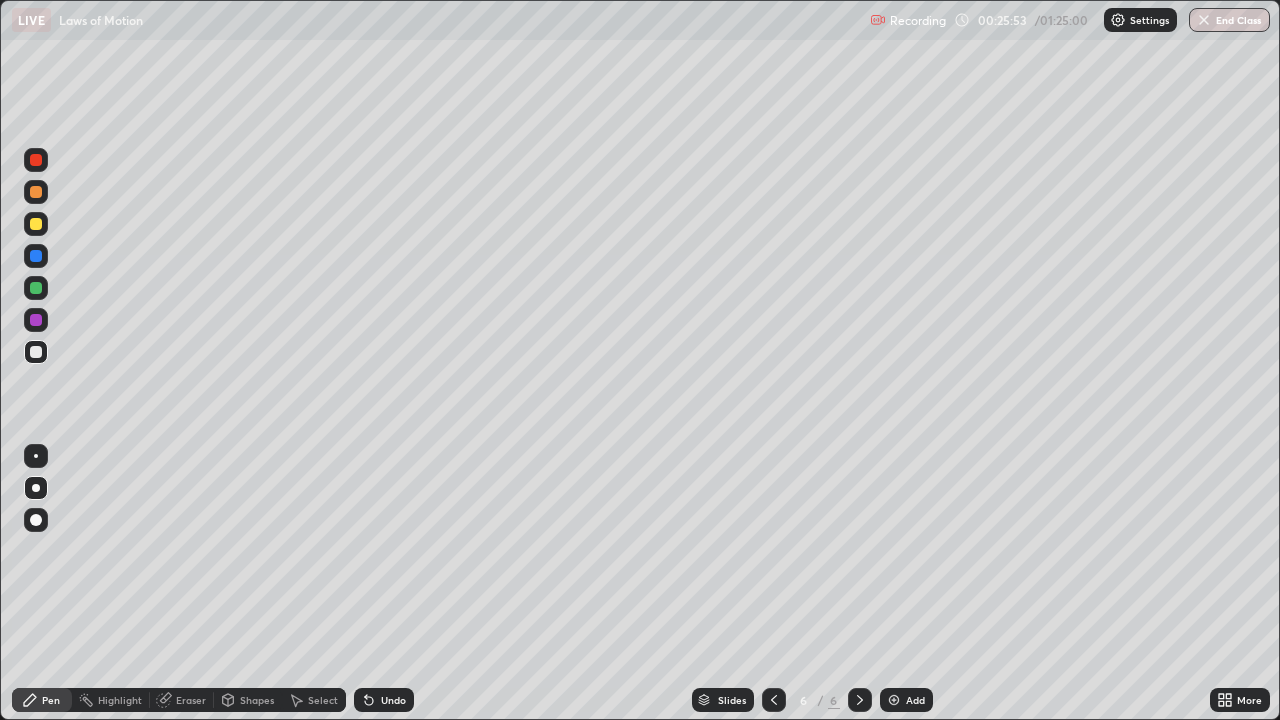 click at bounding box center (36, 320) 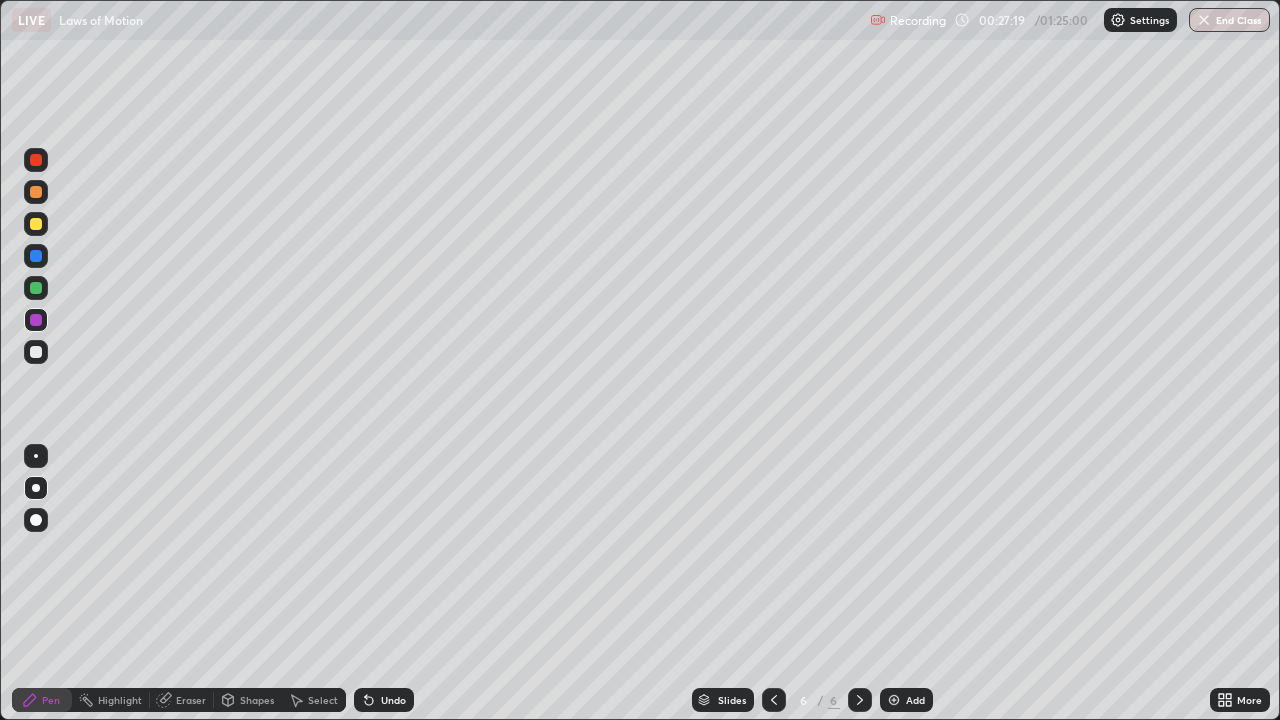 click on "Add" at bounding box center [906, 700] 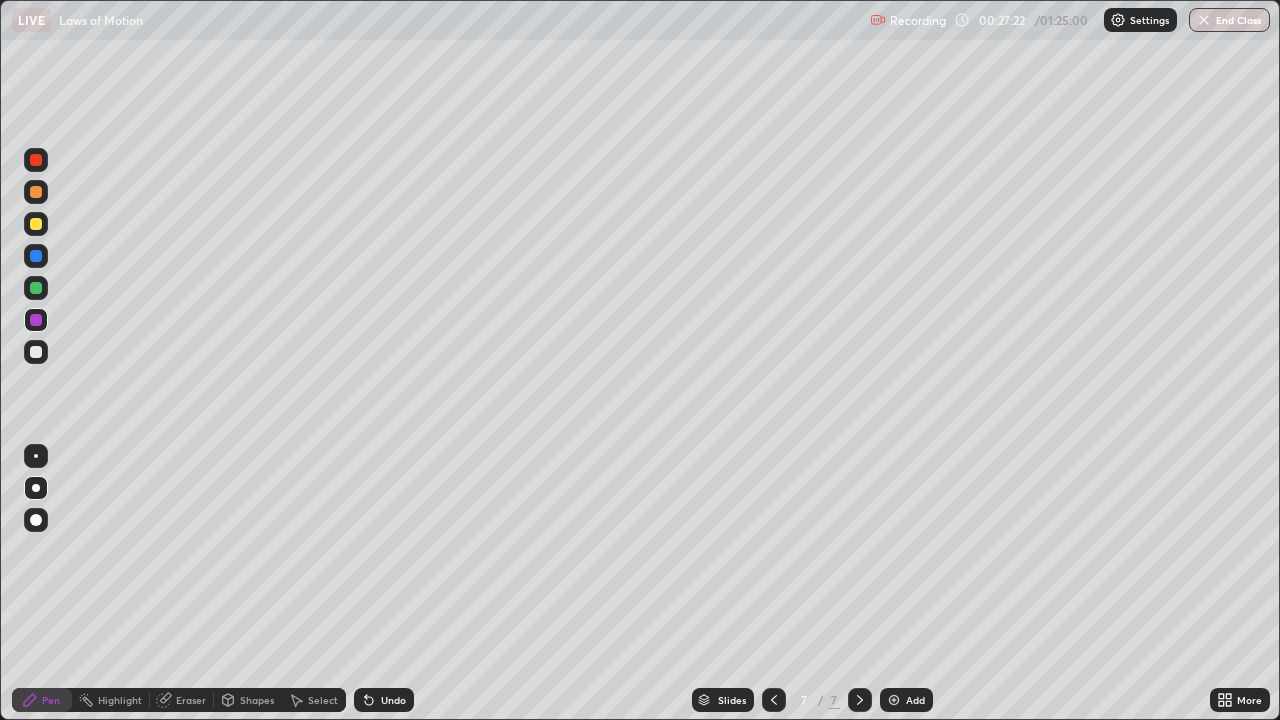 click at bounding box center (36, 352) 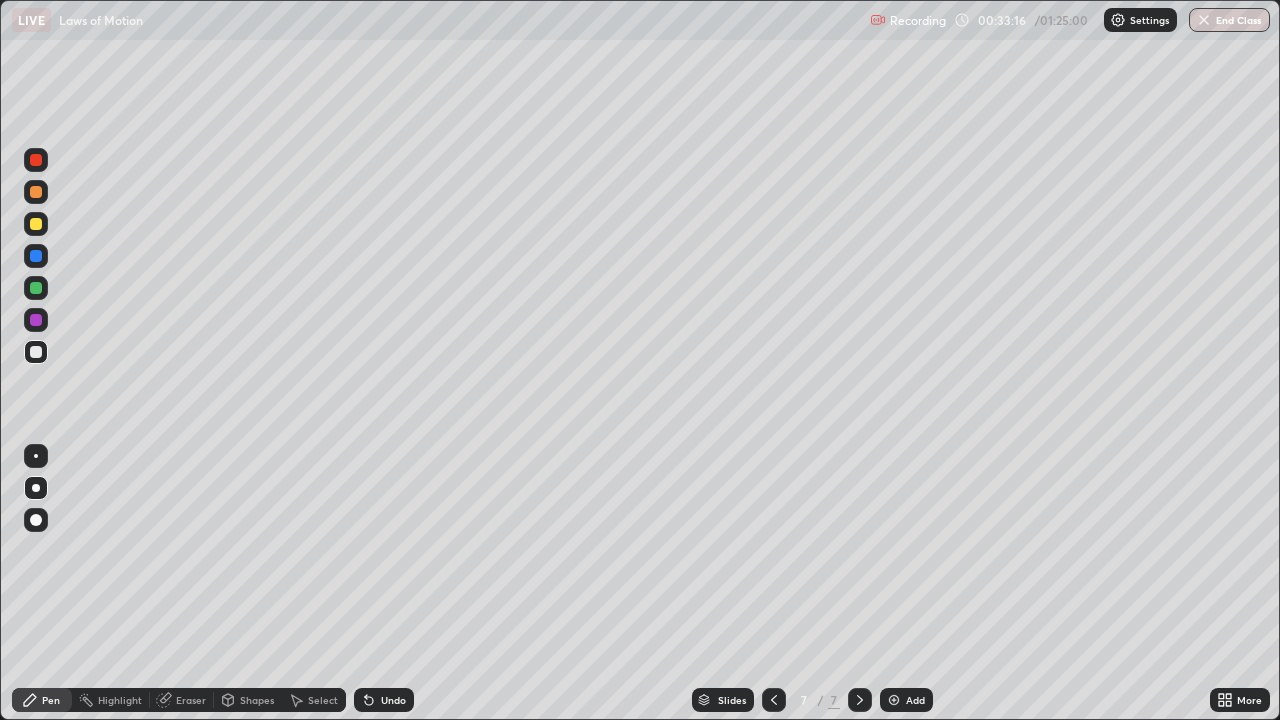 click on "Select" at bounding box center [323, 700] 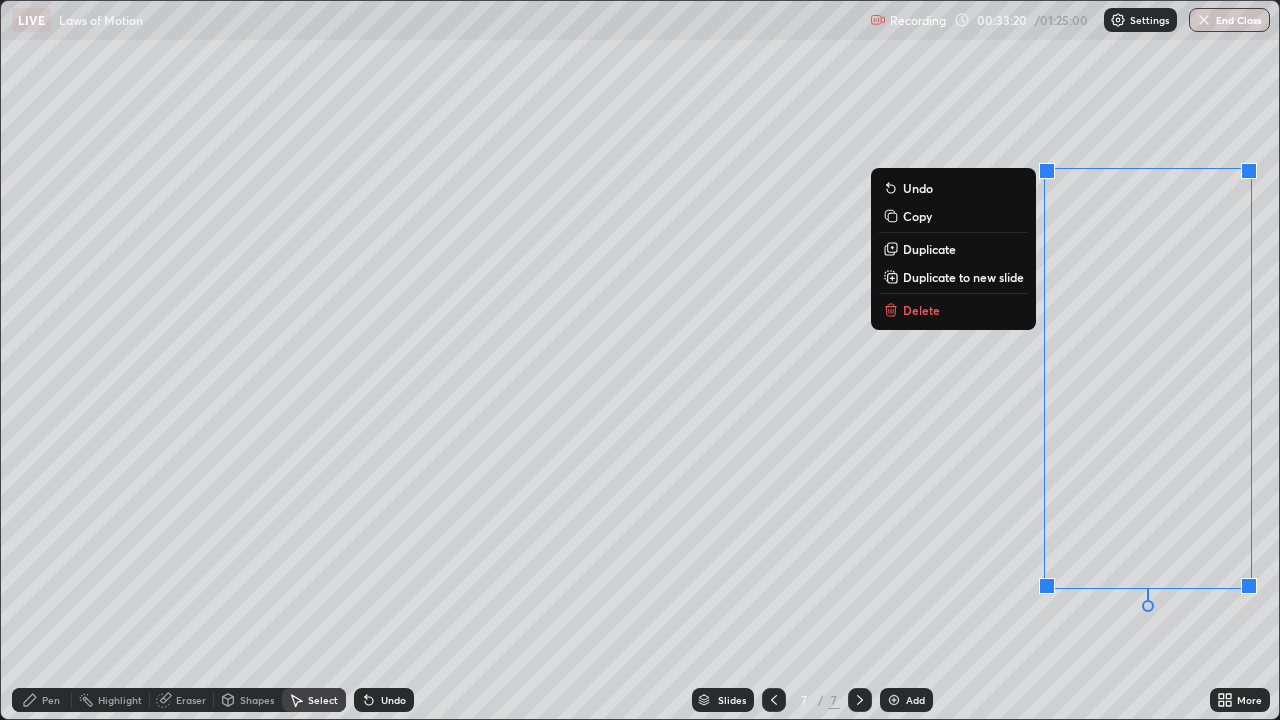 click on "Delete" at bounding box center [953, 310] 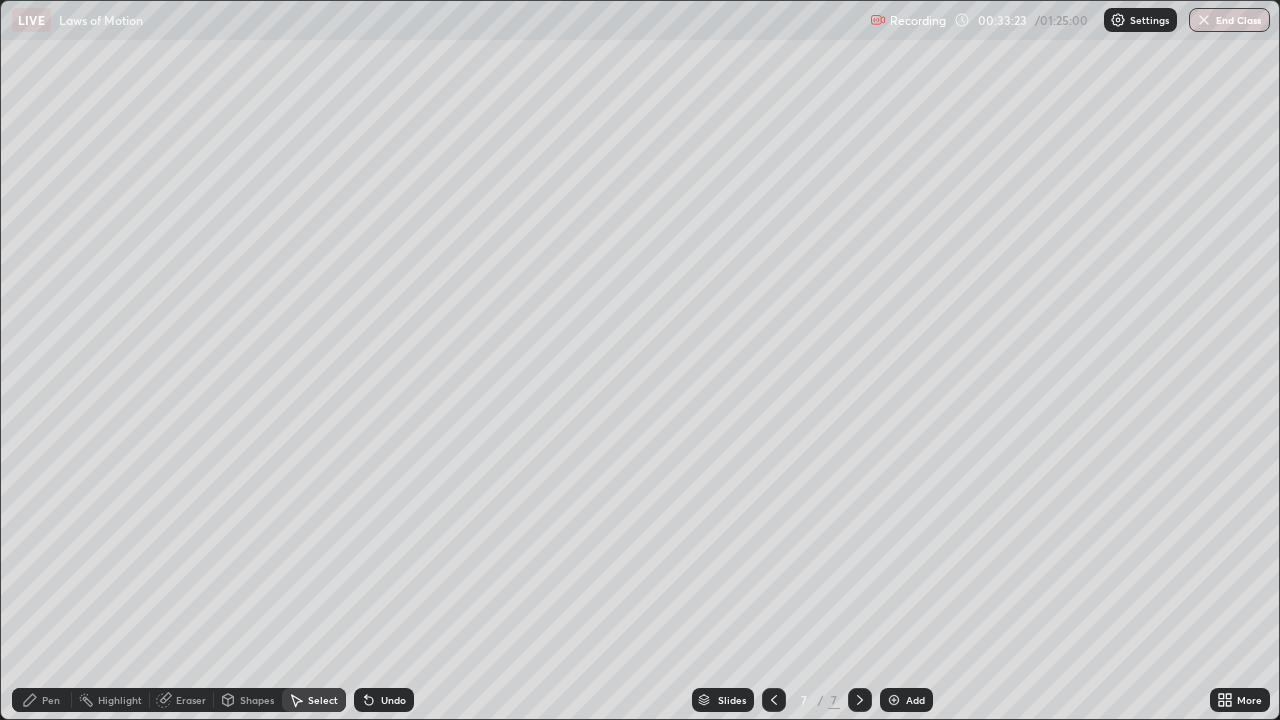 click on "Pen" at bounding box center (51, 700) 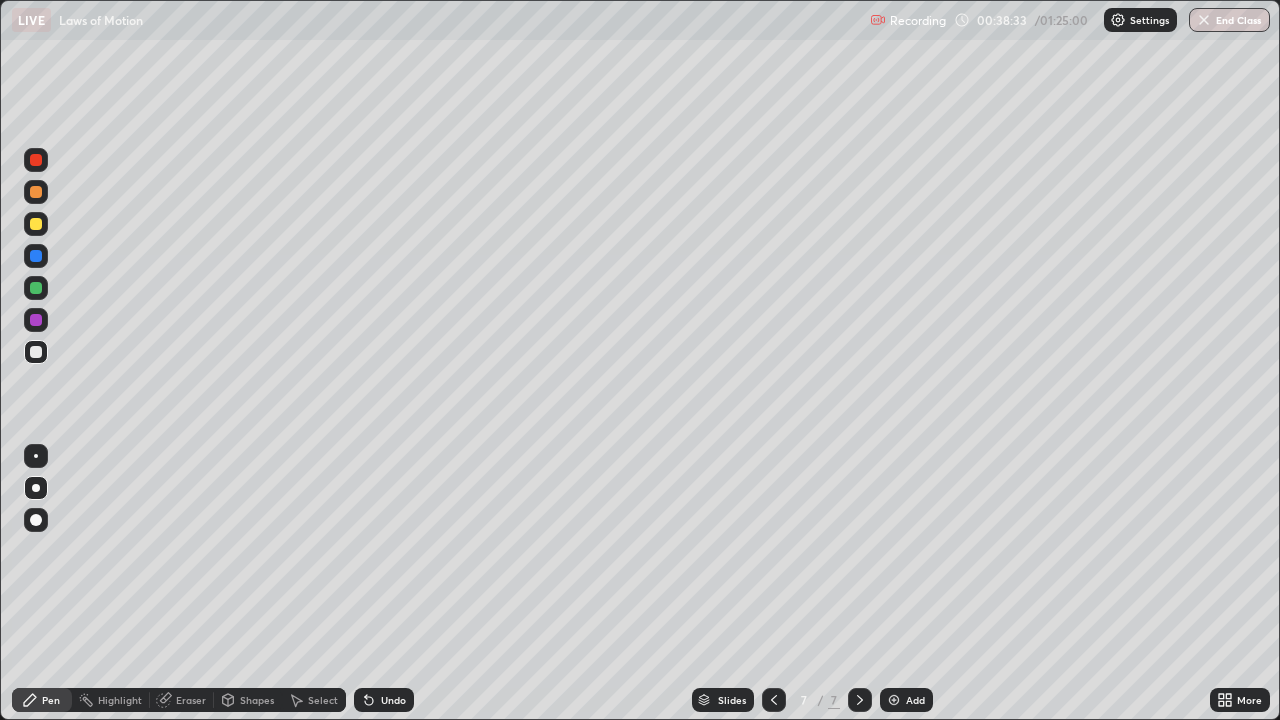 click at bounding box center [894, 700] 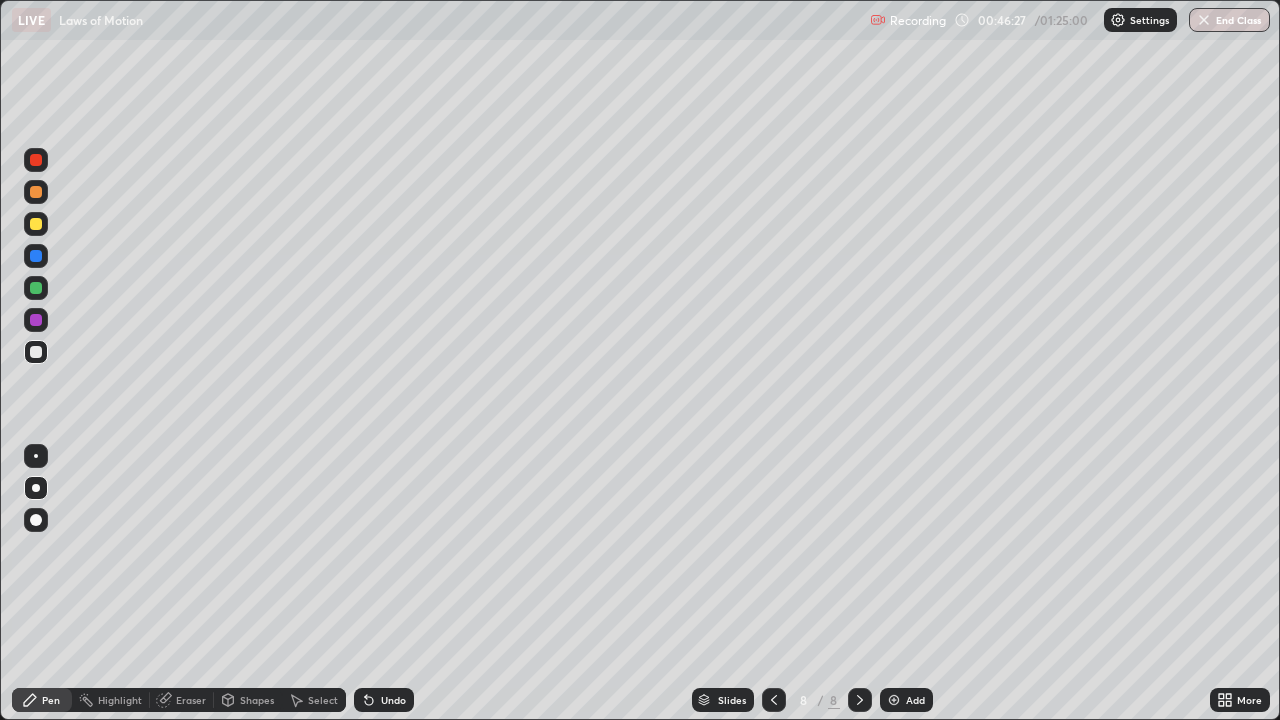 click on "Add" at bounding box center (915, 700) 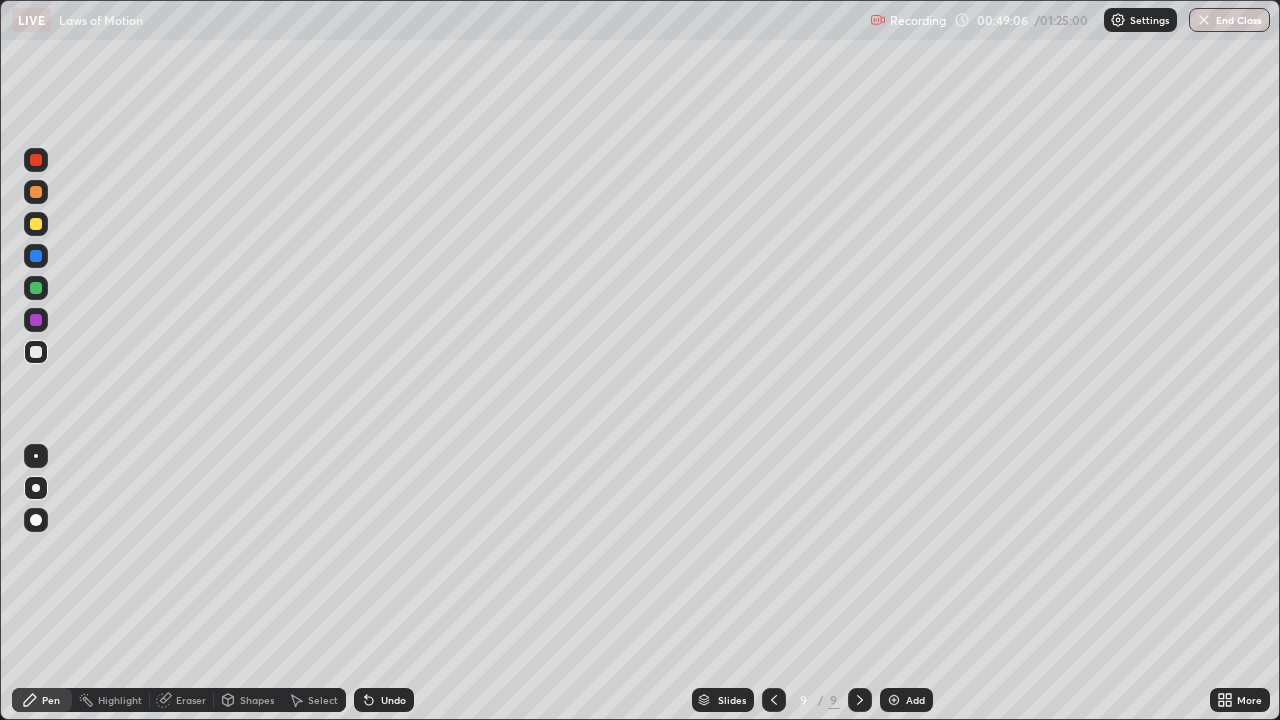 click on "Select" at bounding box center [323, 700] 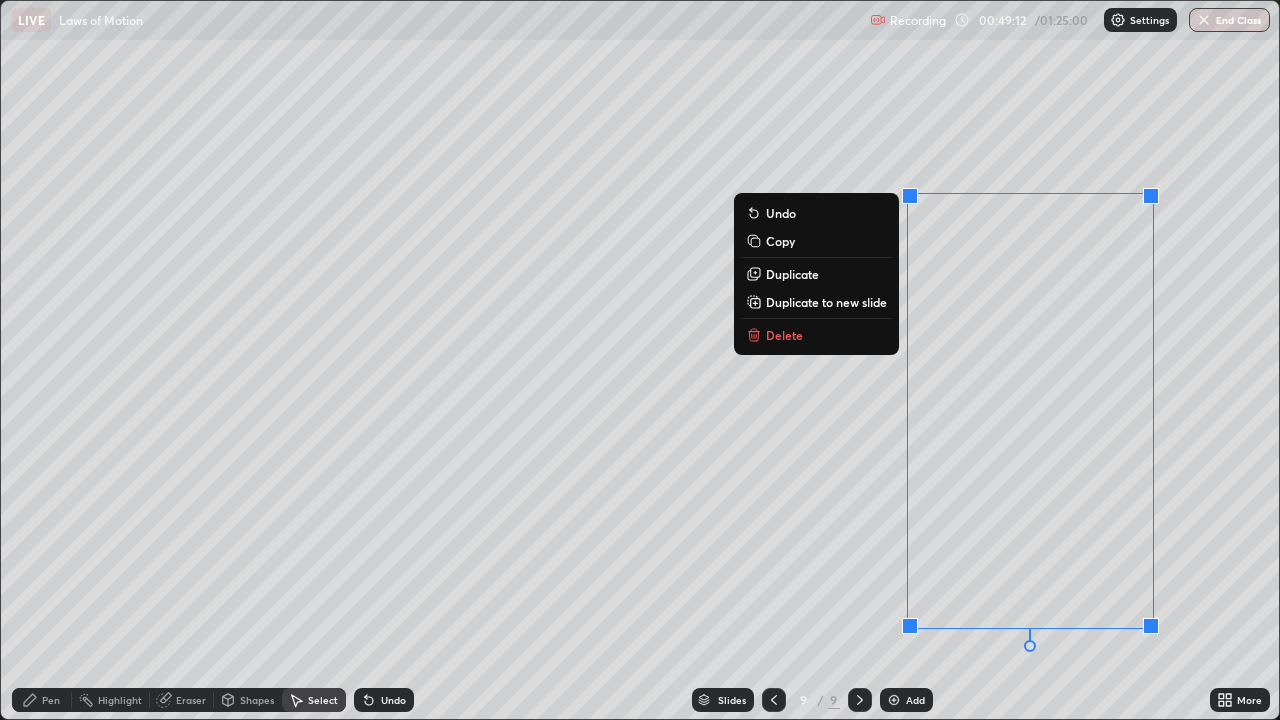 click on "Delete" at bounding box center [816, 335] 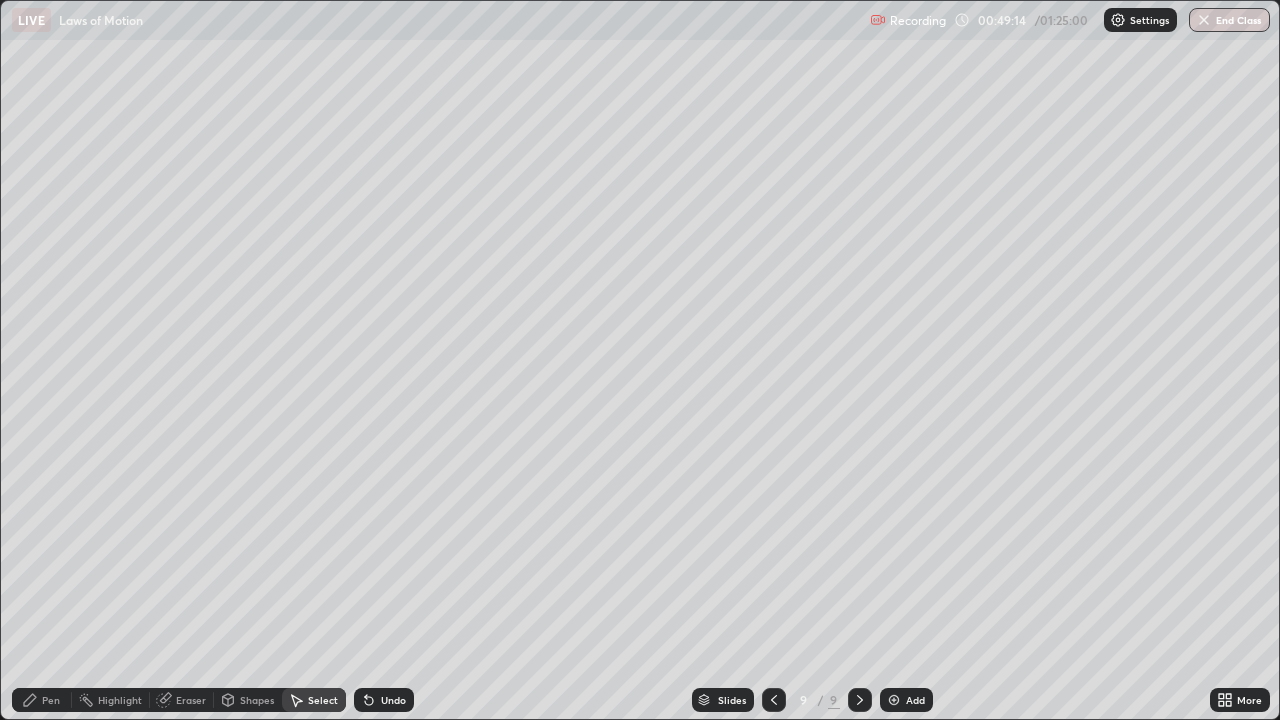 click on "Pen" at bounding box center [51, 700] 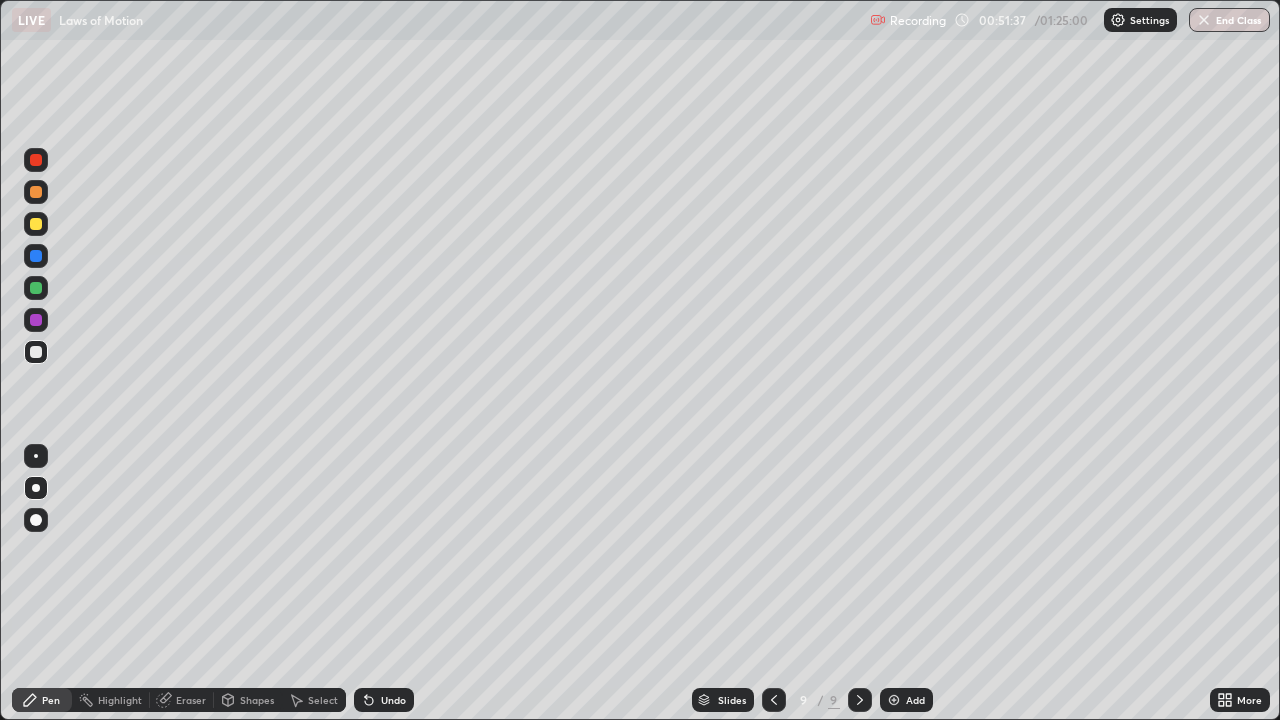 click at bounding box center [36, 320] 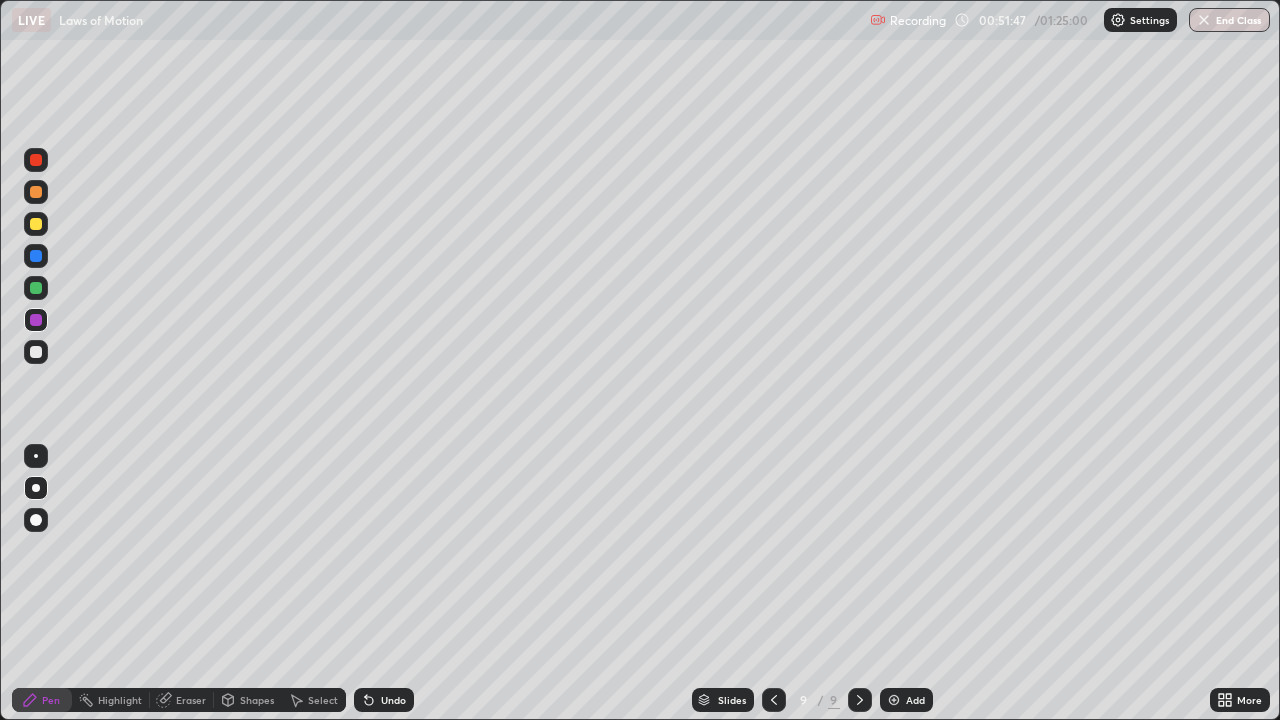 click at bounding box center [36, 352] 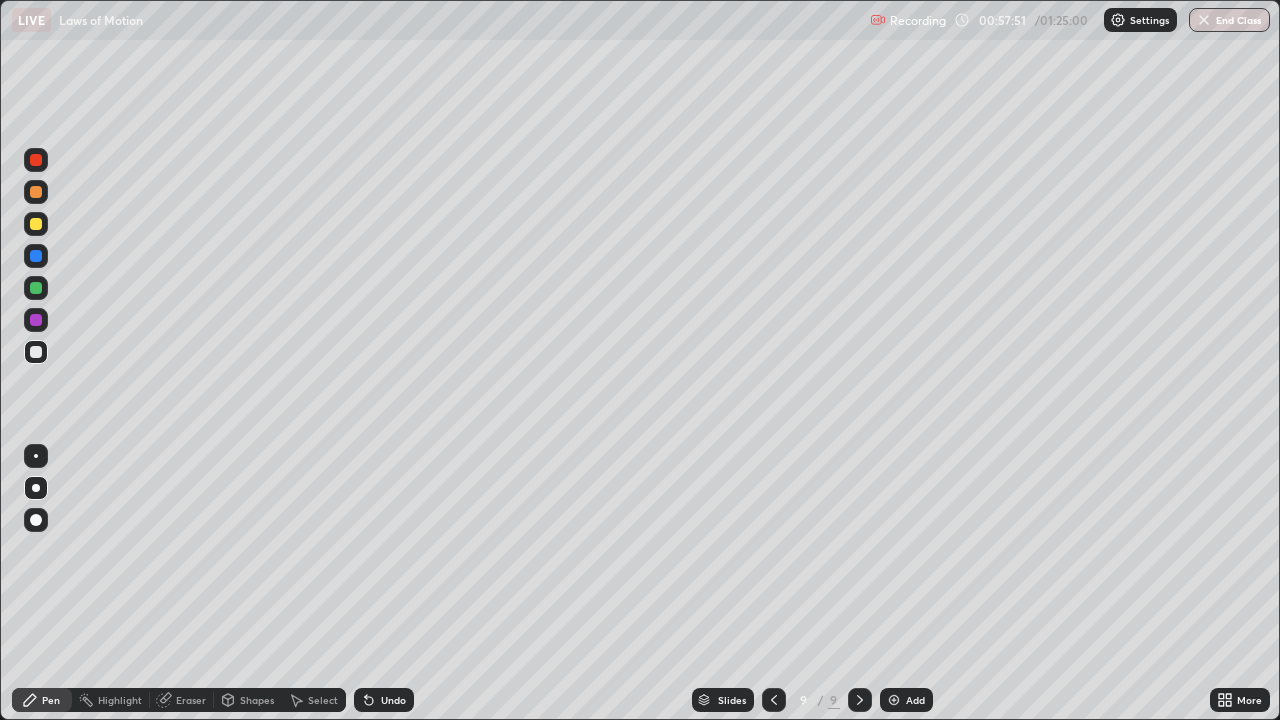 click on "Add" at bounding box center (915, 700) 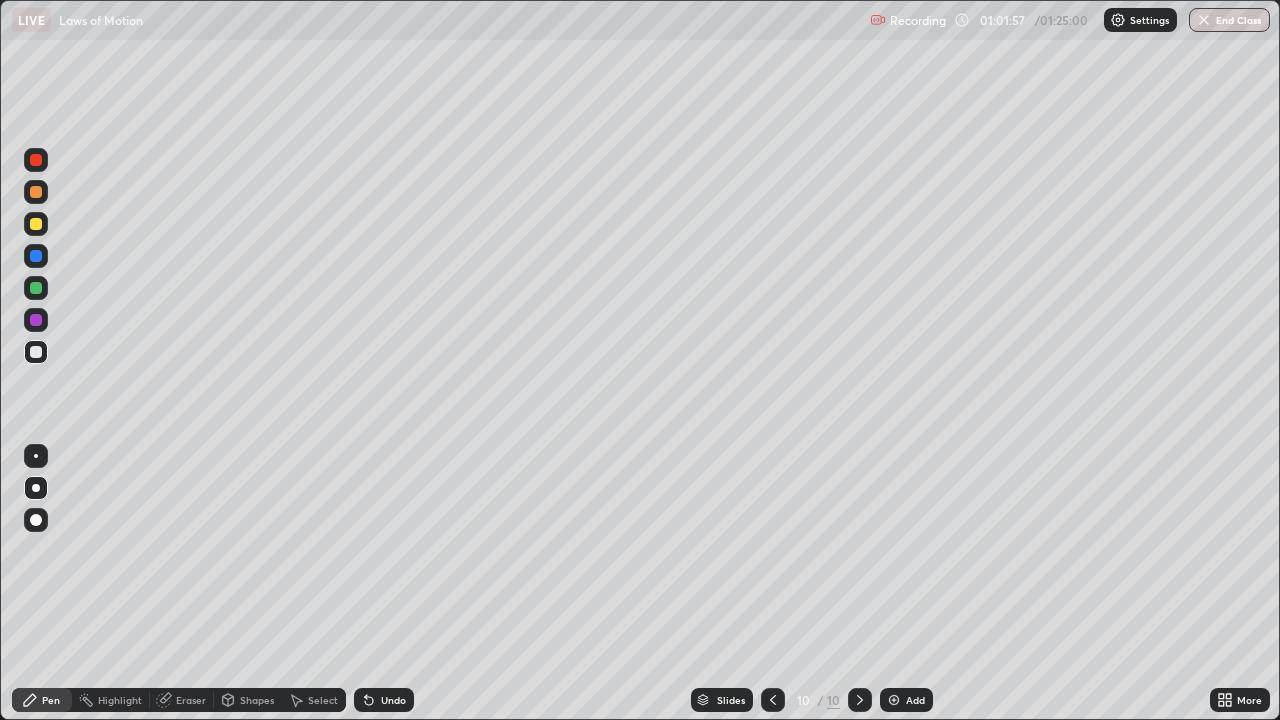 click at bounding box center (36, 320) 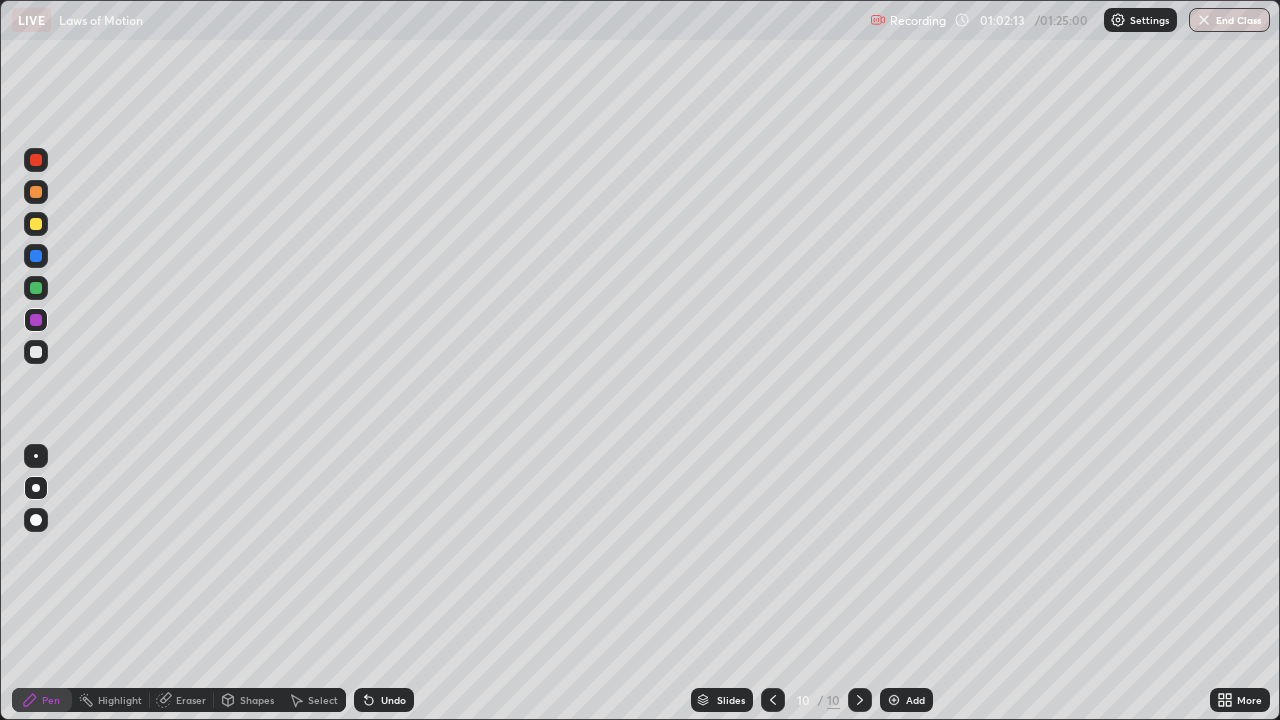 click at bounding box center (36, 352) 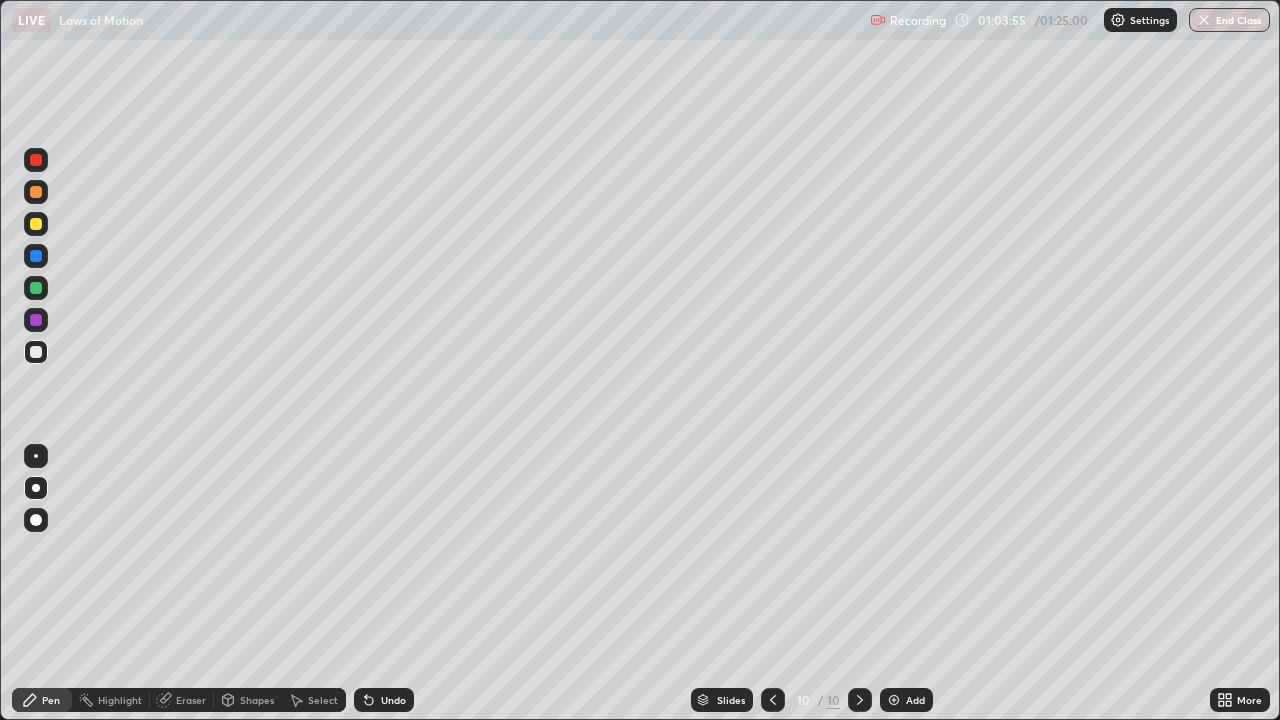 scroll, scrollTop: 0, scrollLeft: 0, axis: both 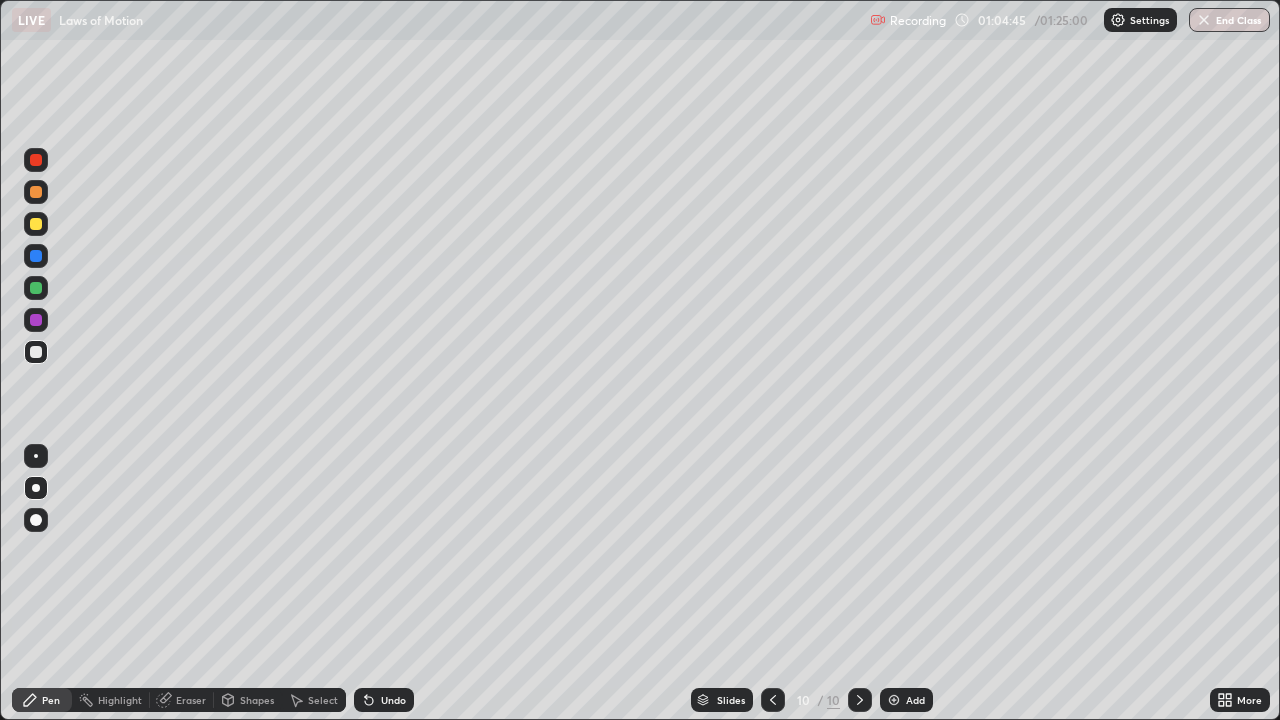 click at bounding box center (36, 224) 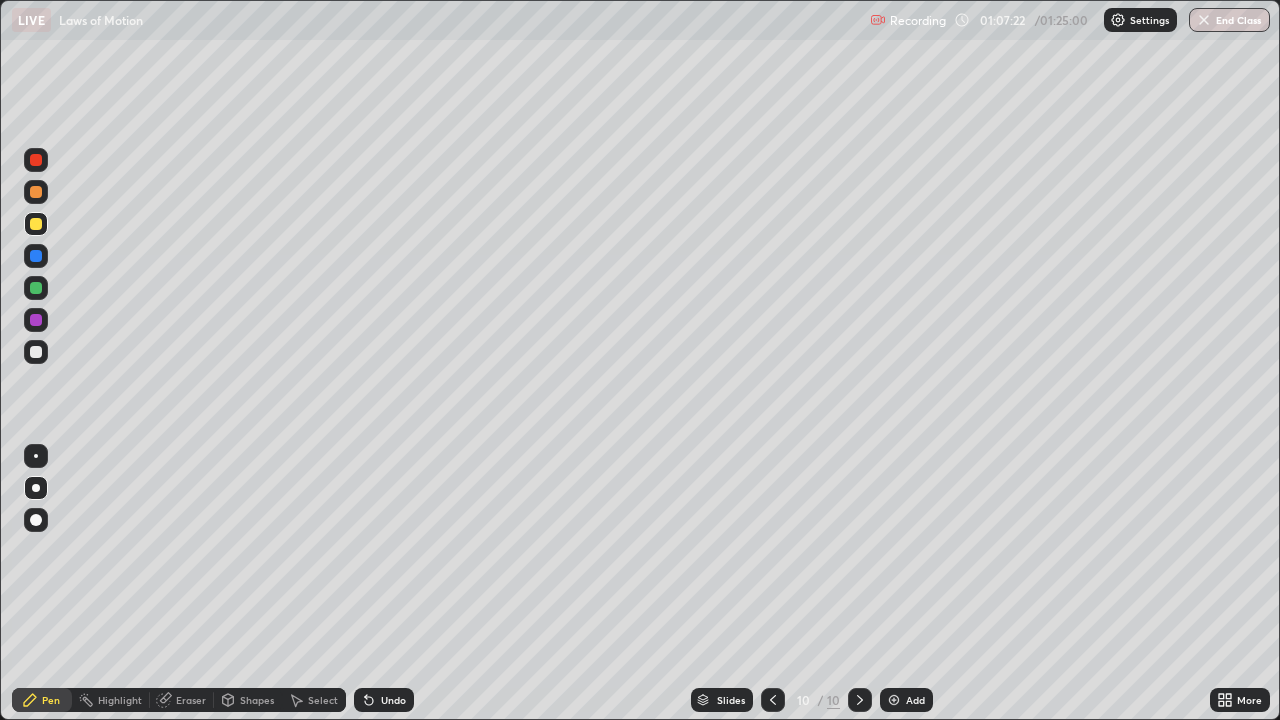 click on "Add" at bounding box center (906, 700) 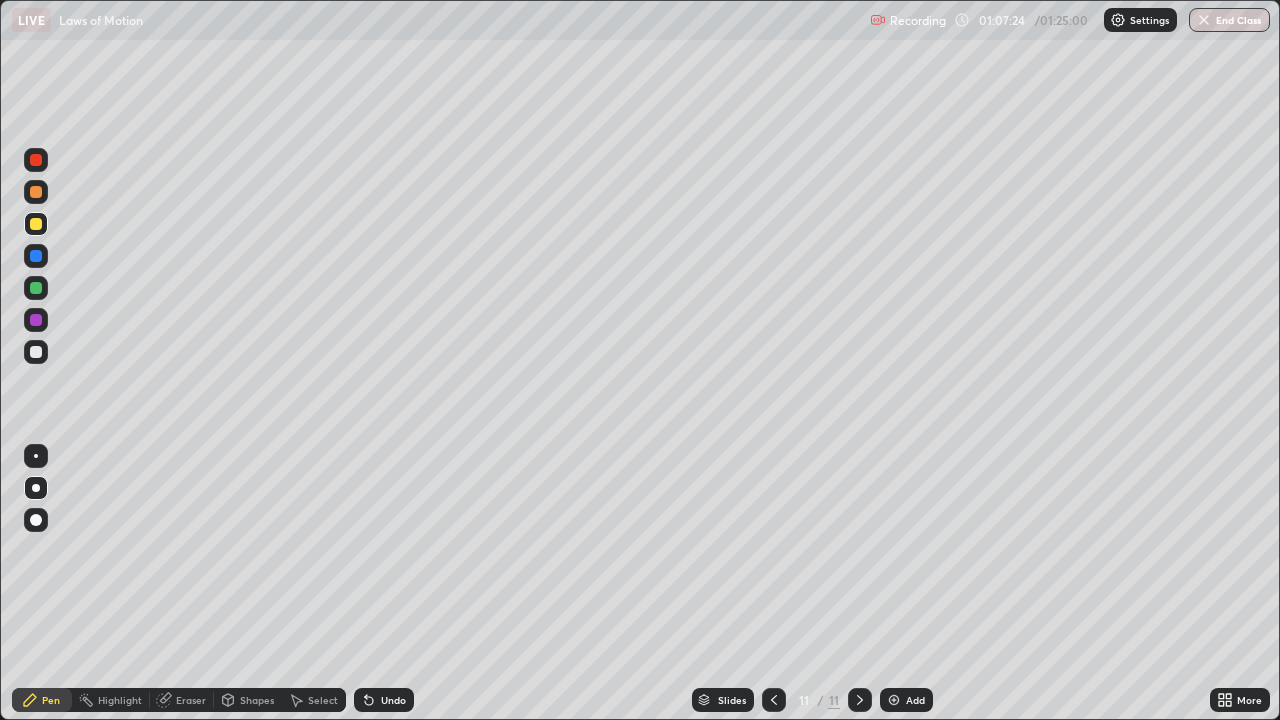 click at bounding box center [36, 352] 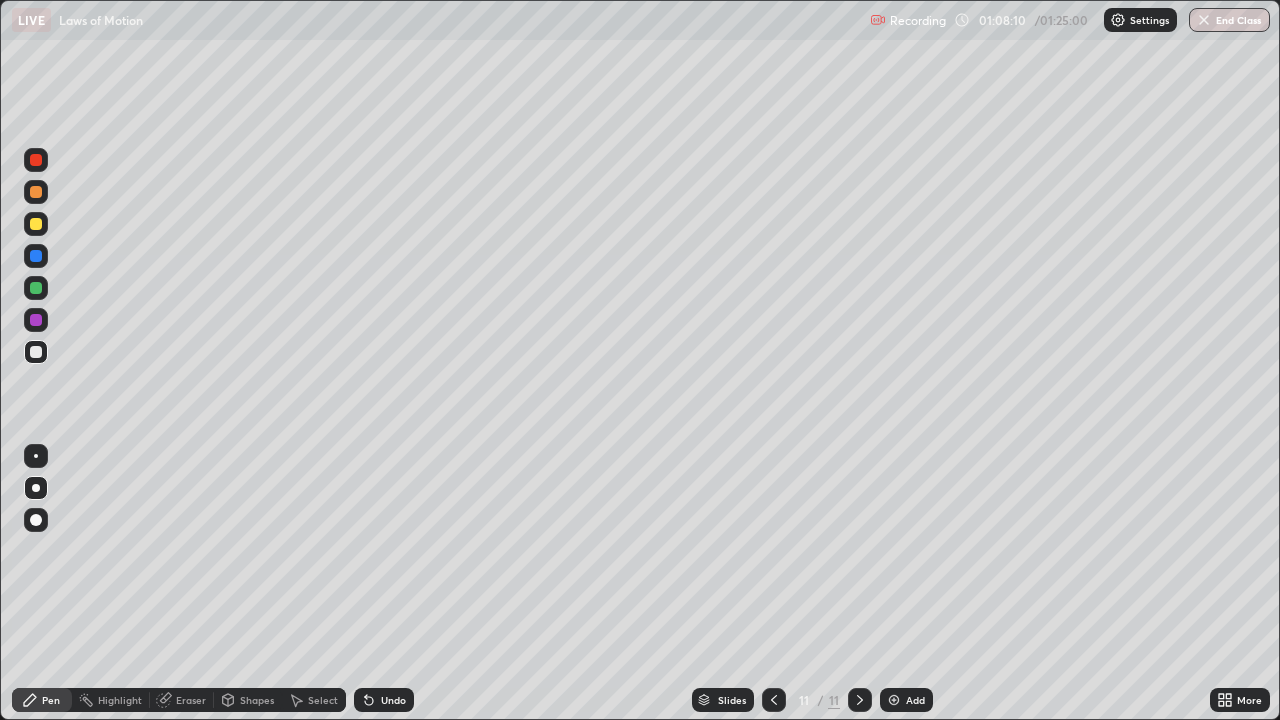 click at bounding box center [36, 320] 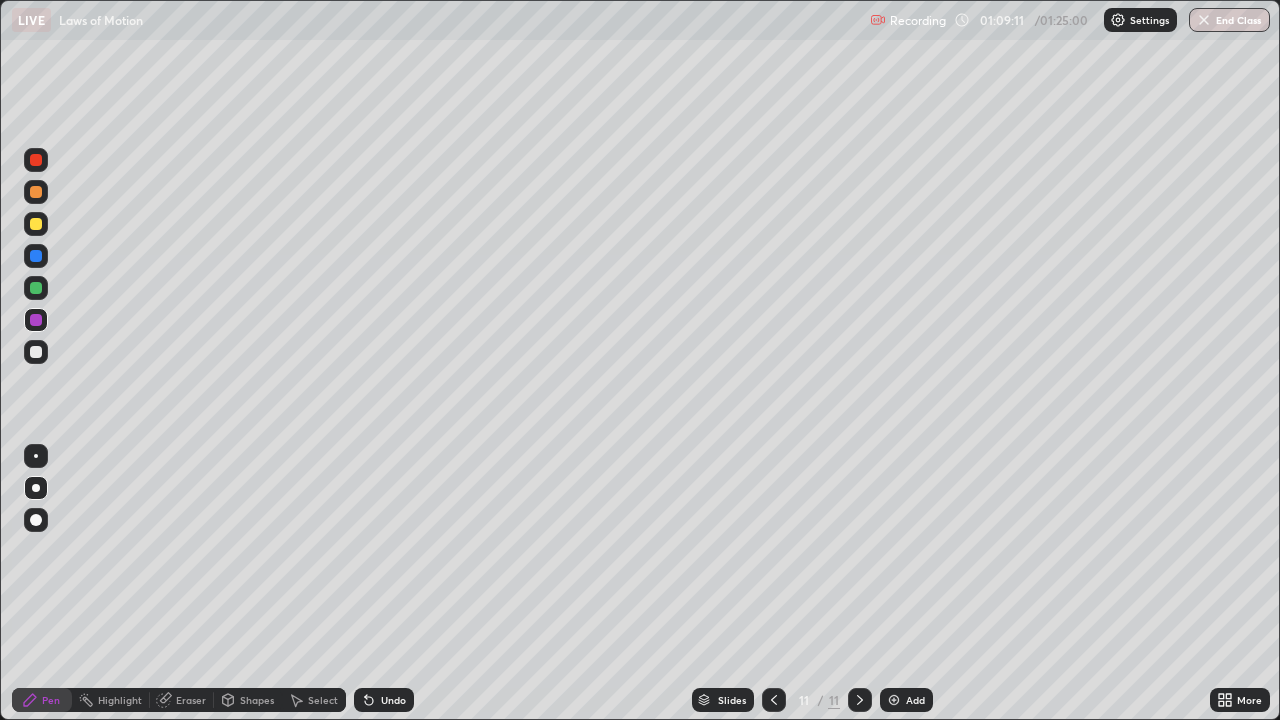 click at bounding box center [36, 352] 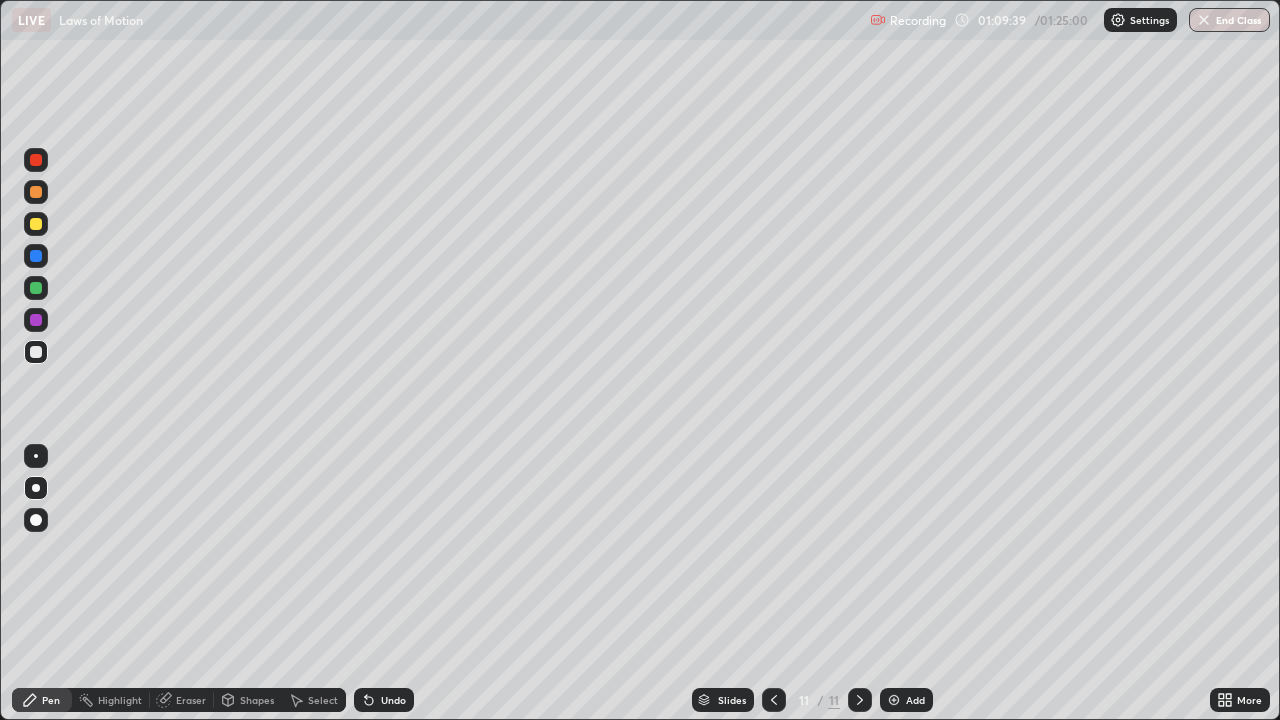 click on "Eraser" at bounding box center (191, 700) 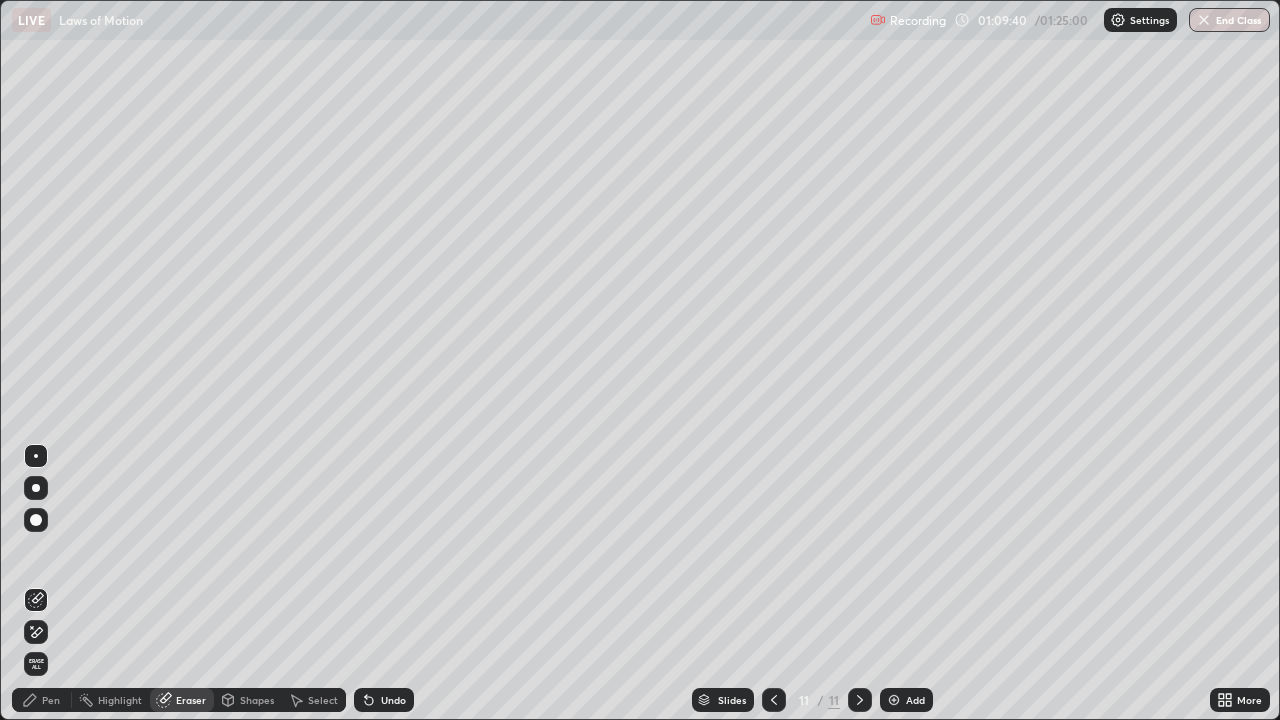 click on "Pen" at bounding box center [51, 700] 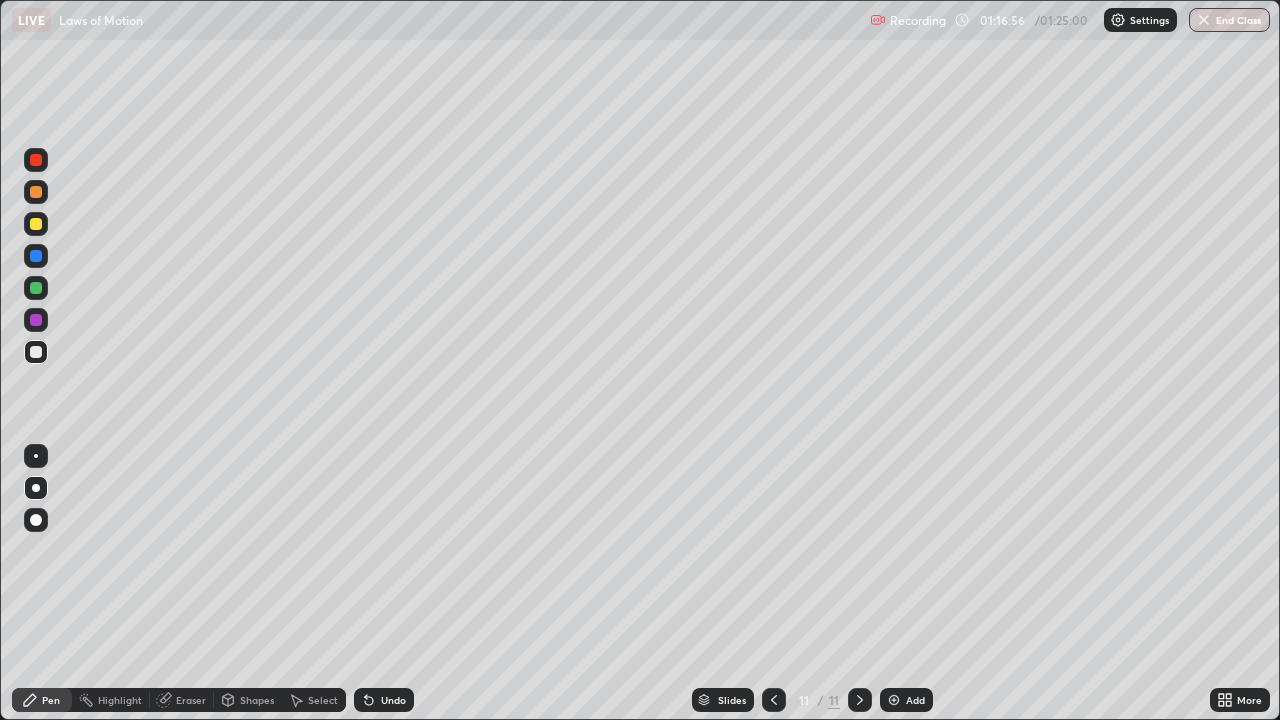 click at bounding box center (36, 256) 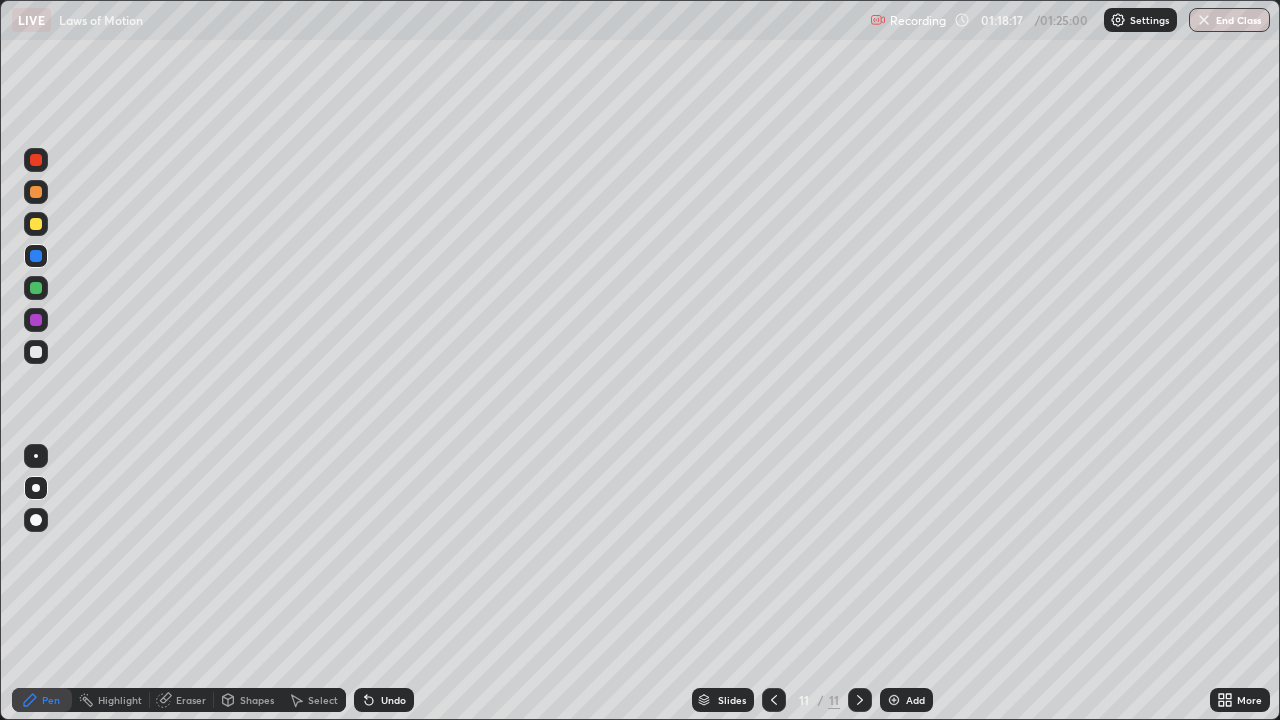 click at bounding box center (894, 700) 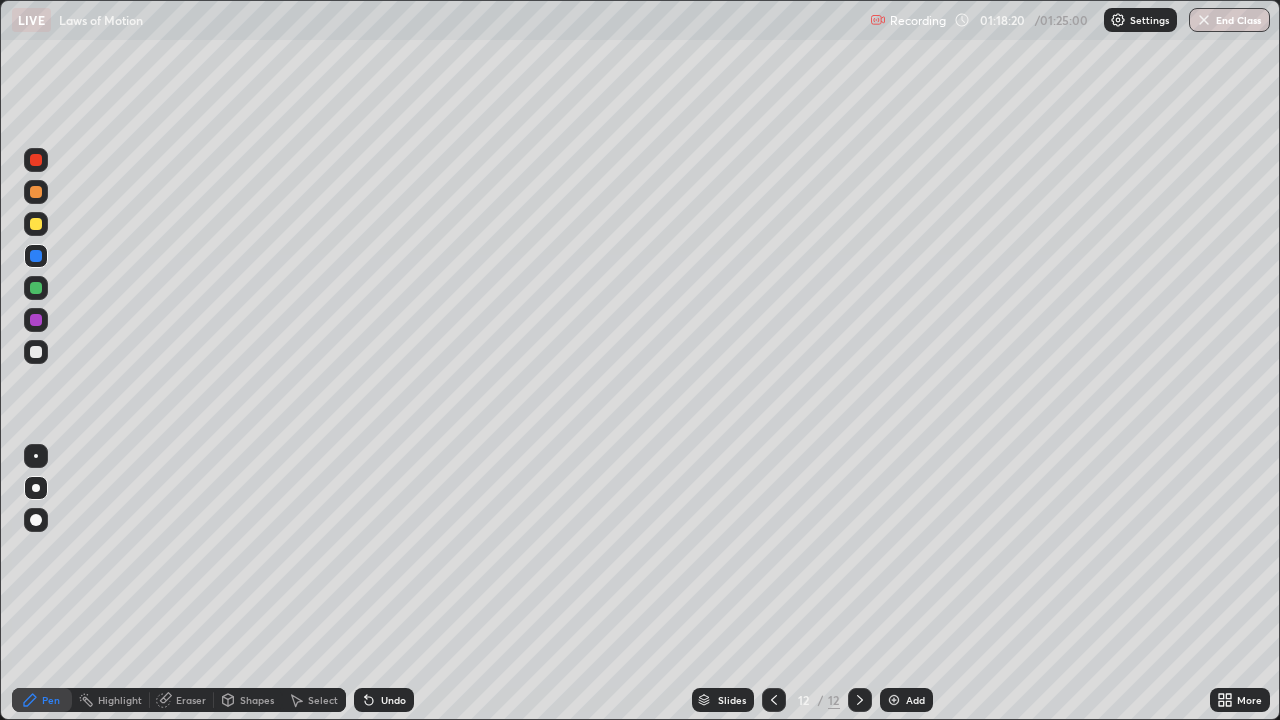 click at bounding box center [36, 352] 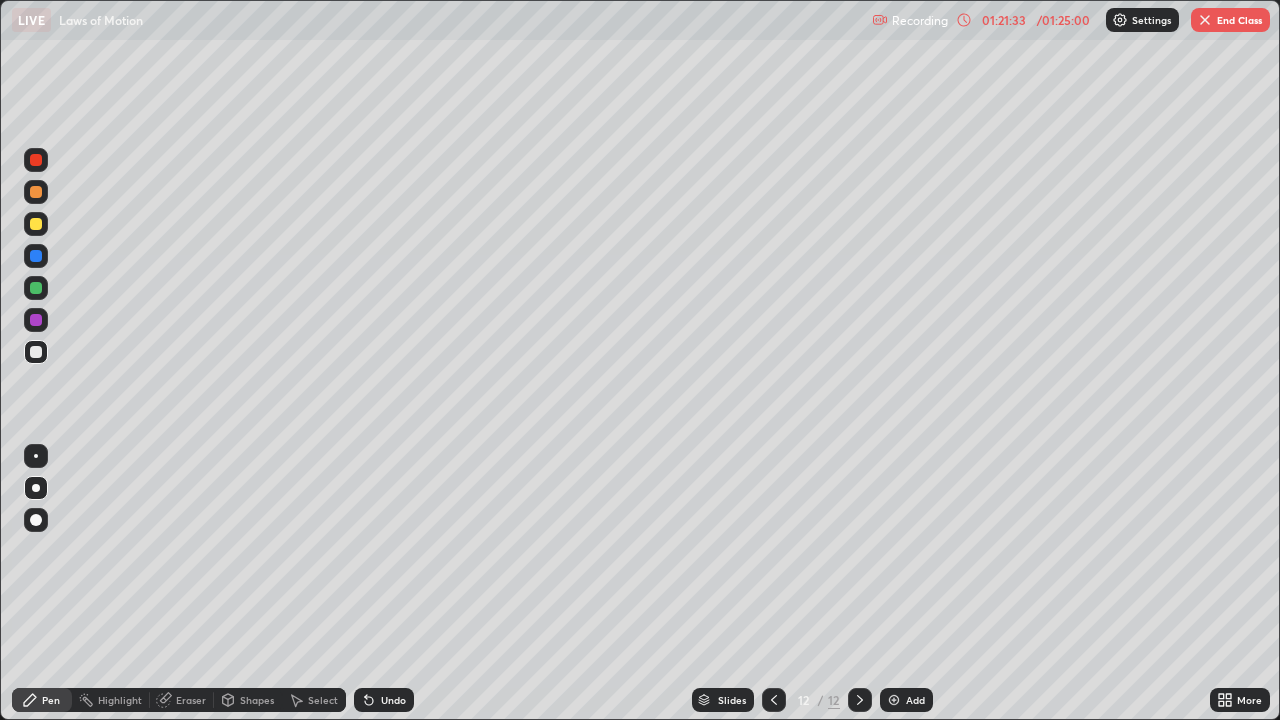 click on "End Class" at bounding box center (1230, 20) 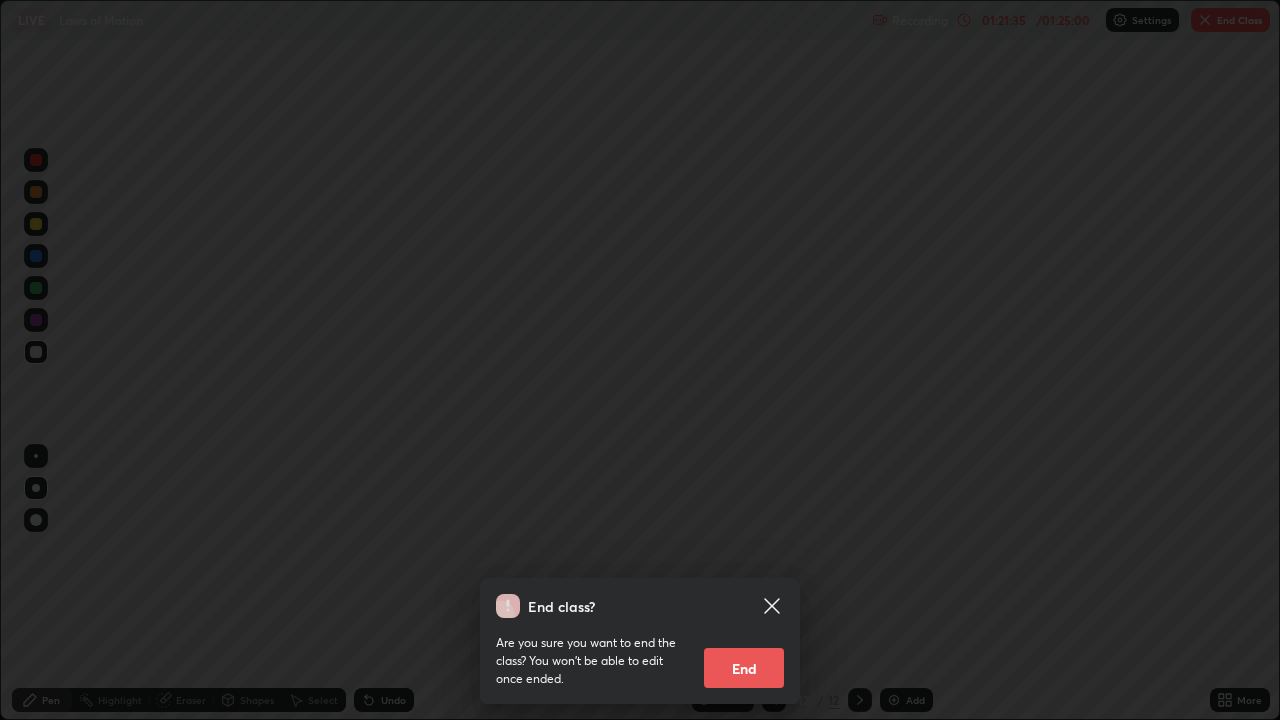 click on "End" at bounding box center [744, 668] 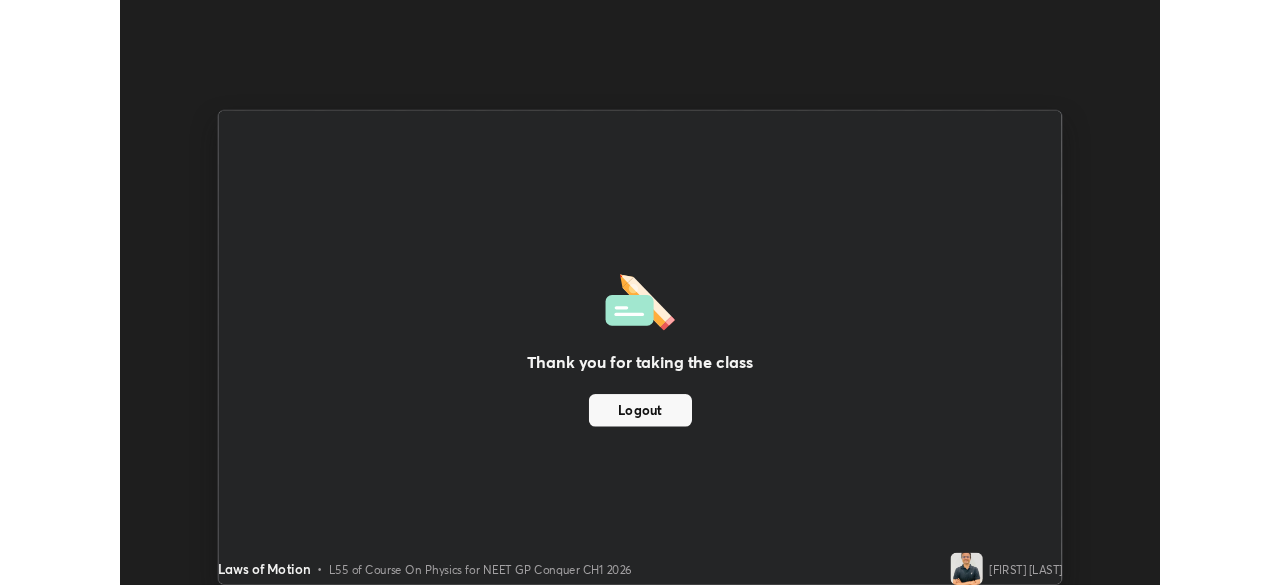 scroll, scrollTop: 585, scrollLeft: 1280, axis: both 